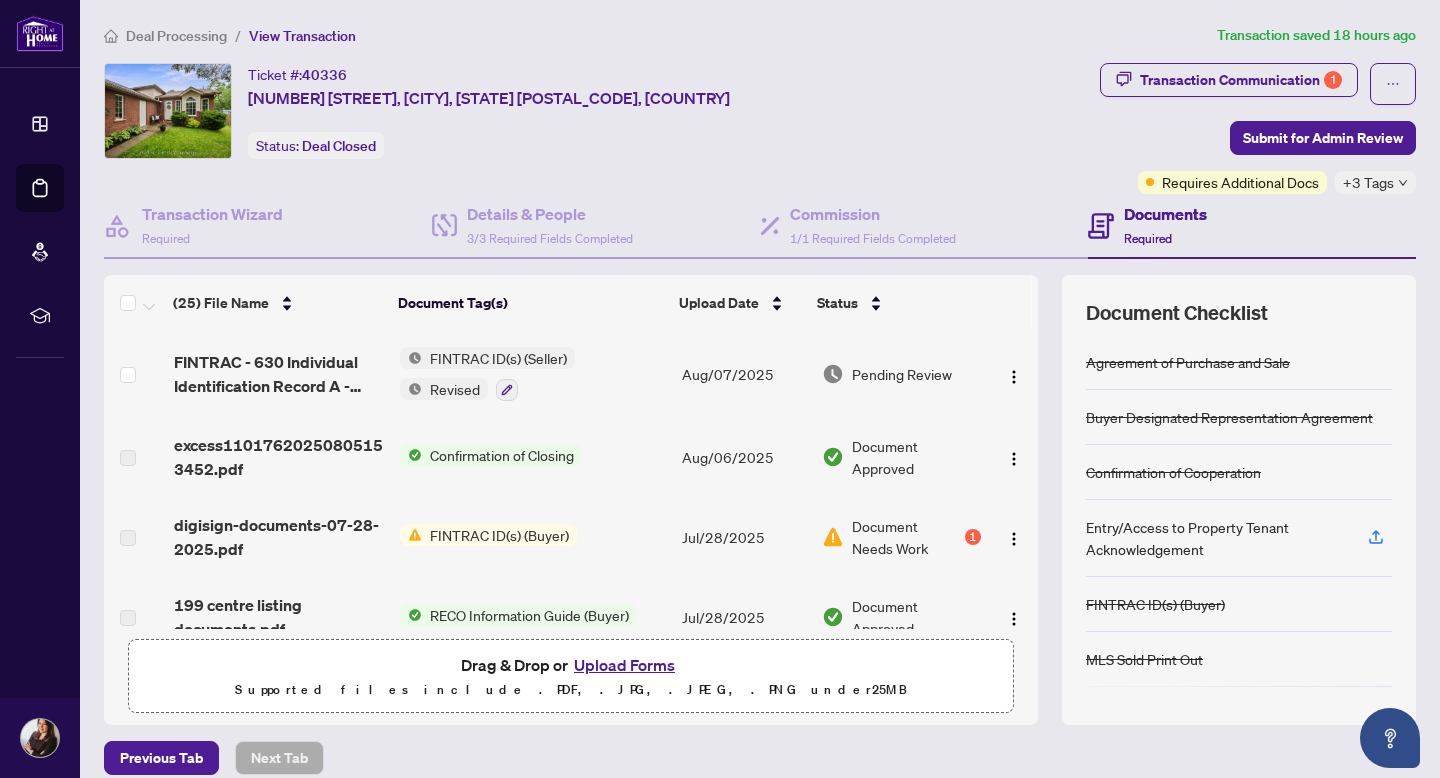 scroll, scrollTop: 0, scrollLeft: 0, axis: both 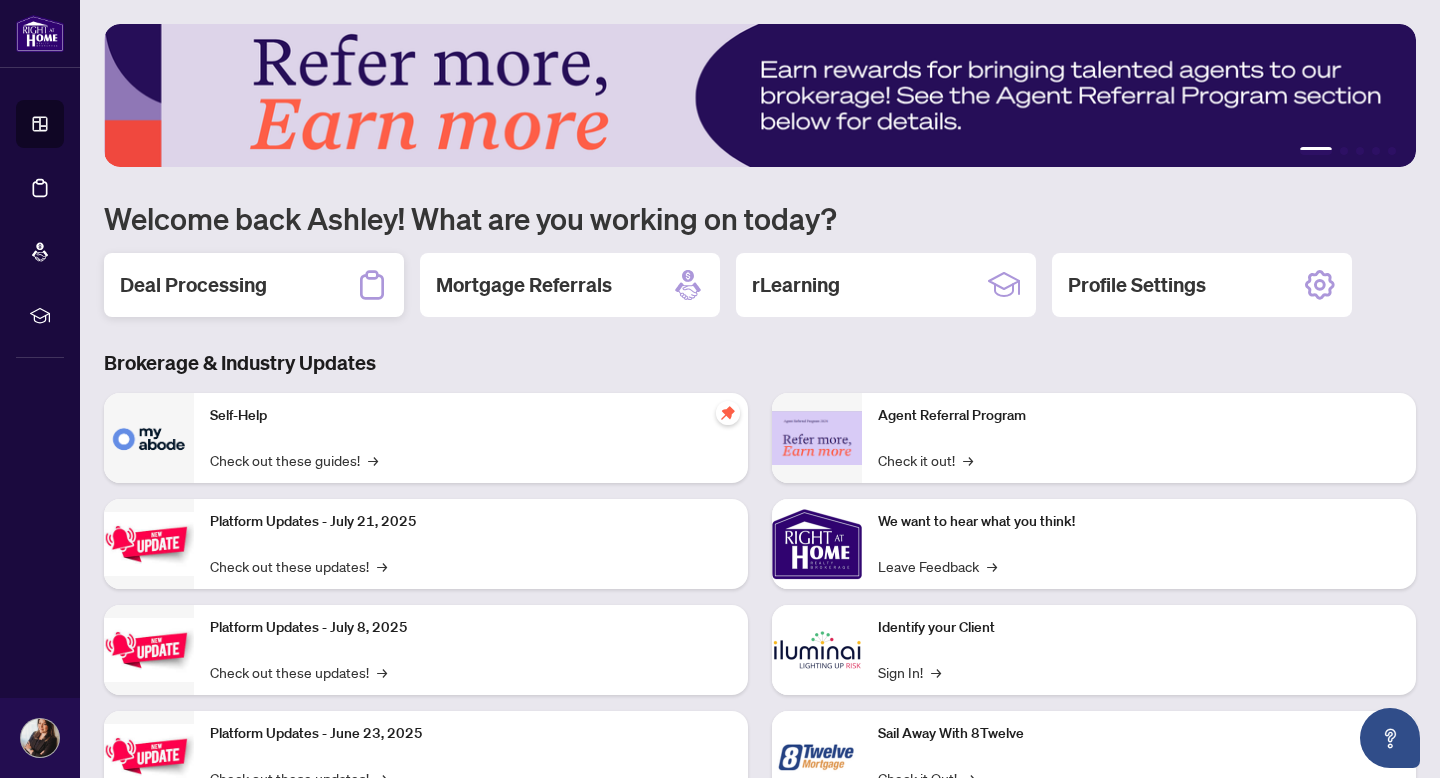 click on "Deal Processing" at bounding box center [193, 285] 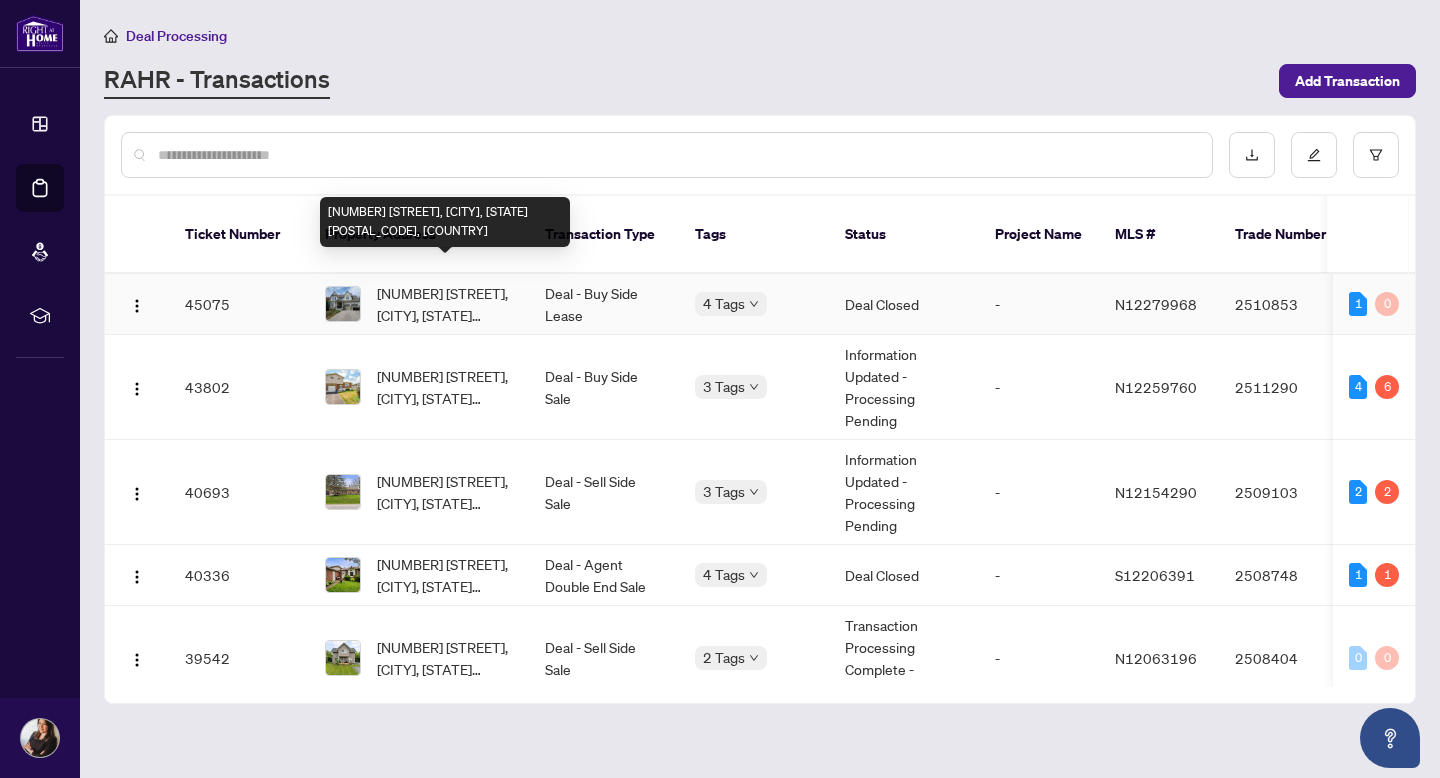 click on "[NUMBER] [STREET], [CITY], [STATE] [POSTAL_CODE], [COUNTRY]" at bounding box center (445, 304) 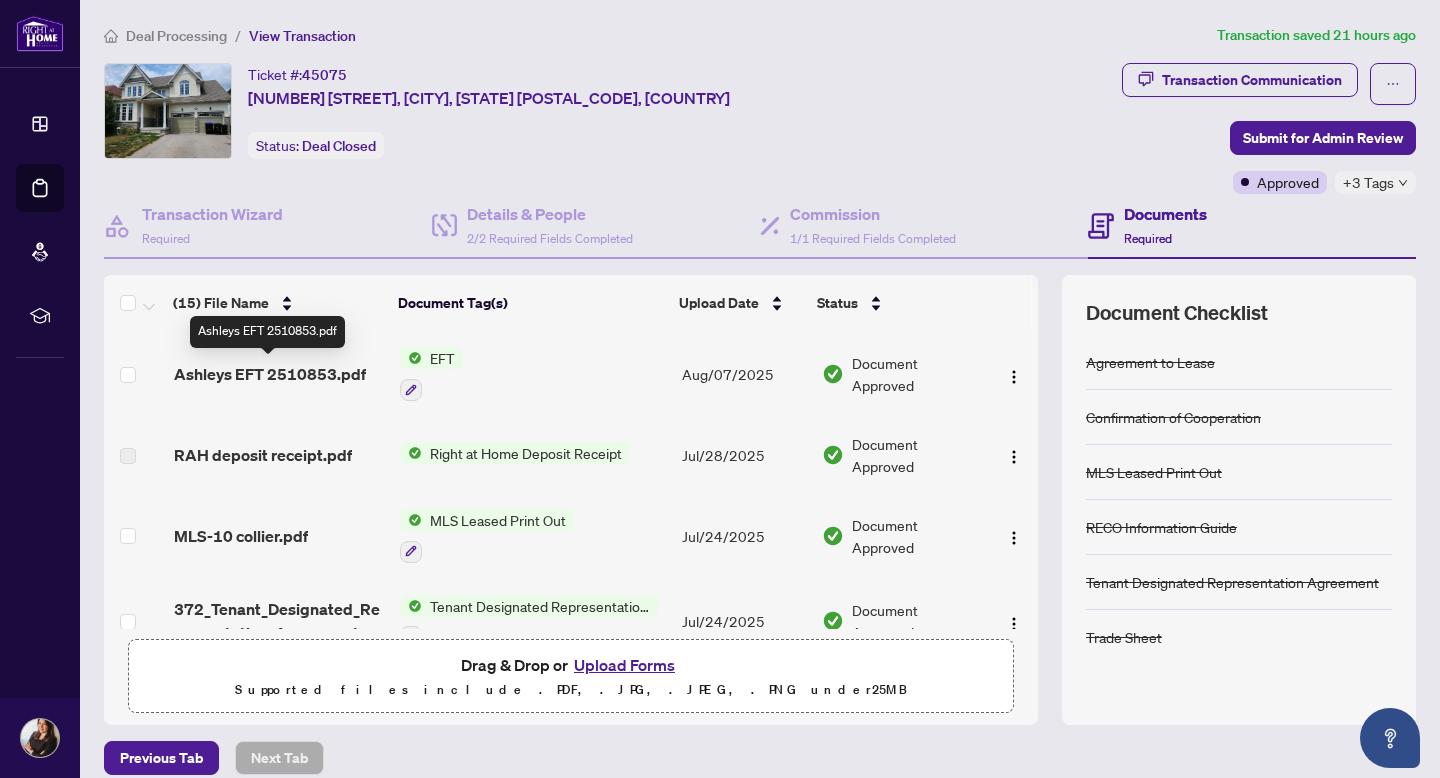click on "Ashleys EFT 2510853.pdf" at bounding box center [270, 374] 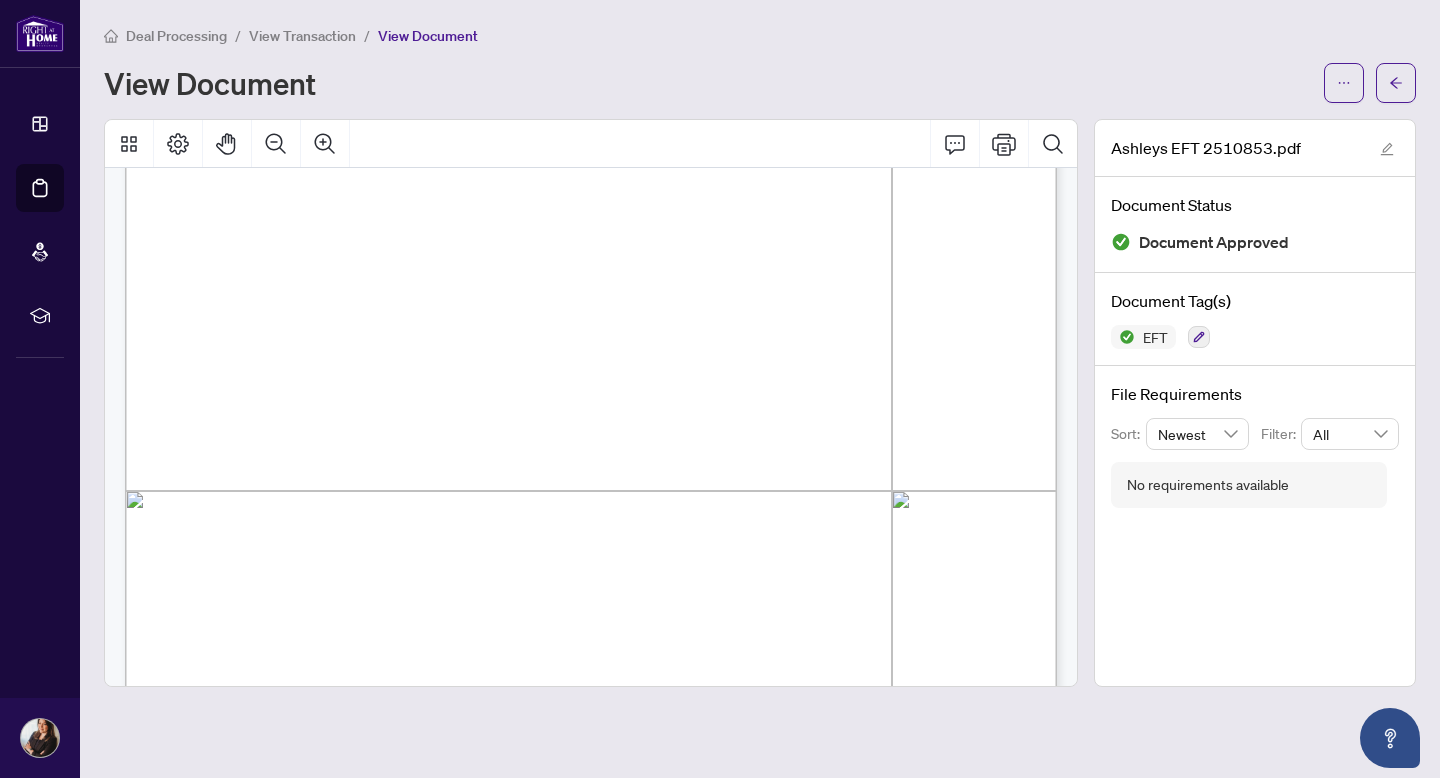 scroll, scrollTop: 0, scrollLeft: 0, axis: both 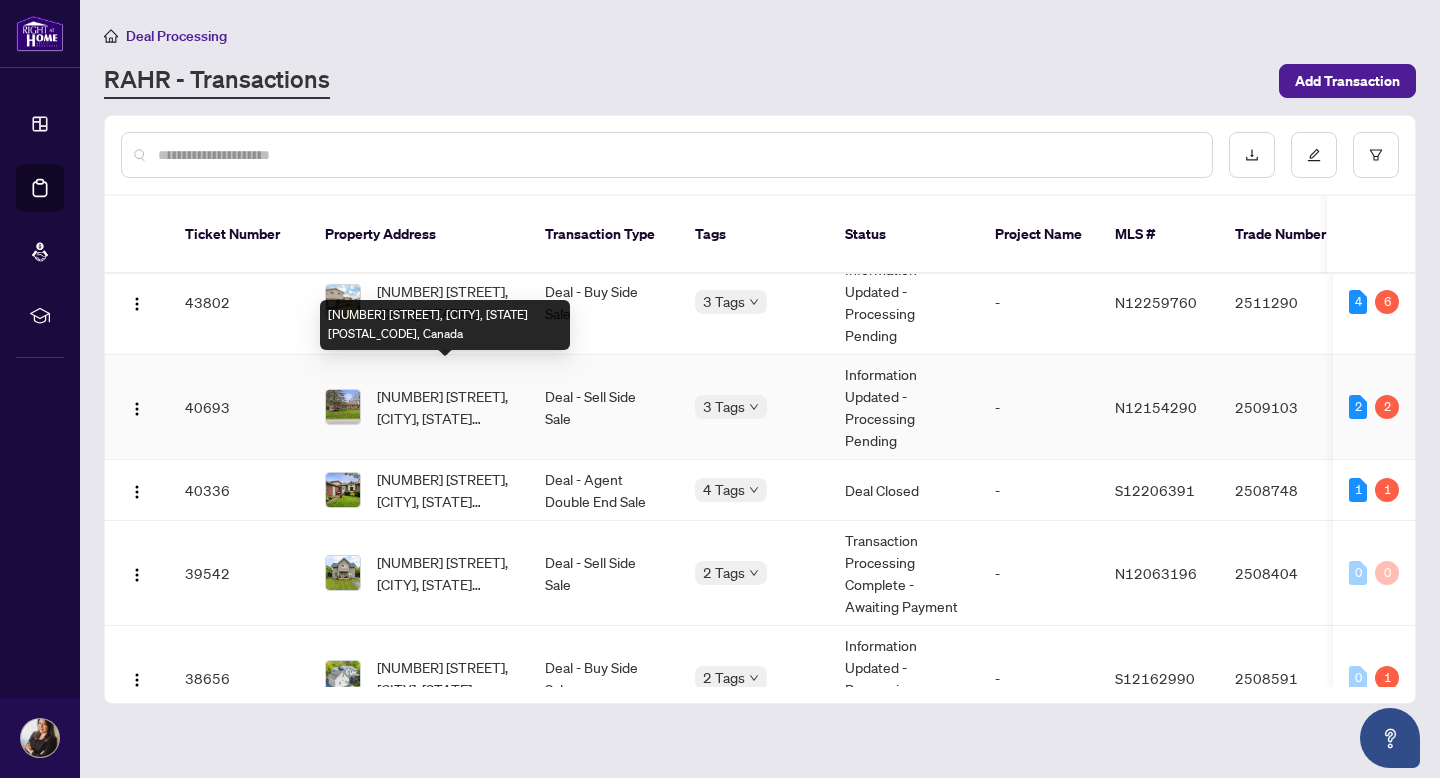 click on "[NUMBER] [STREET], [CITY], [STATE] [POSTAL_CODE], Canada" at bounding box center (445, 407) 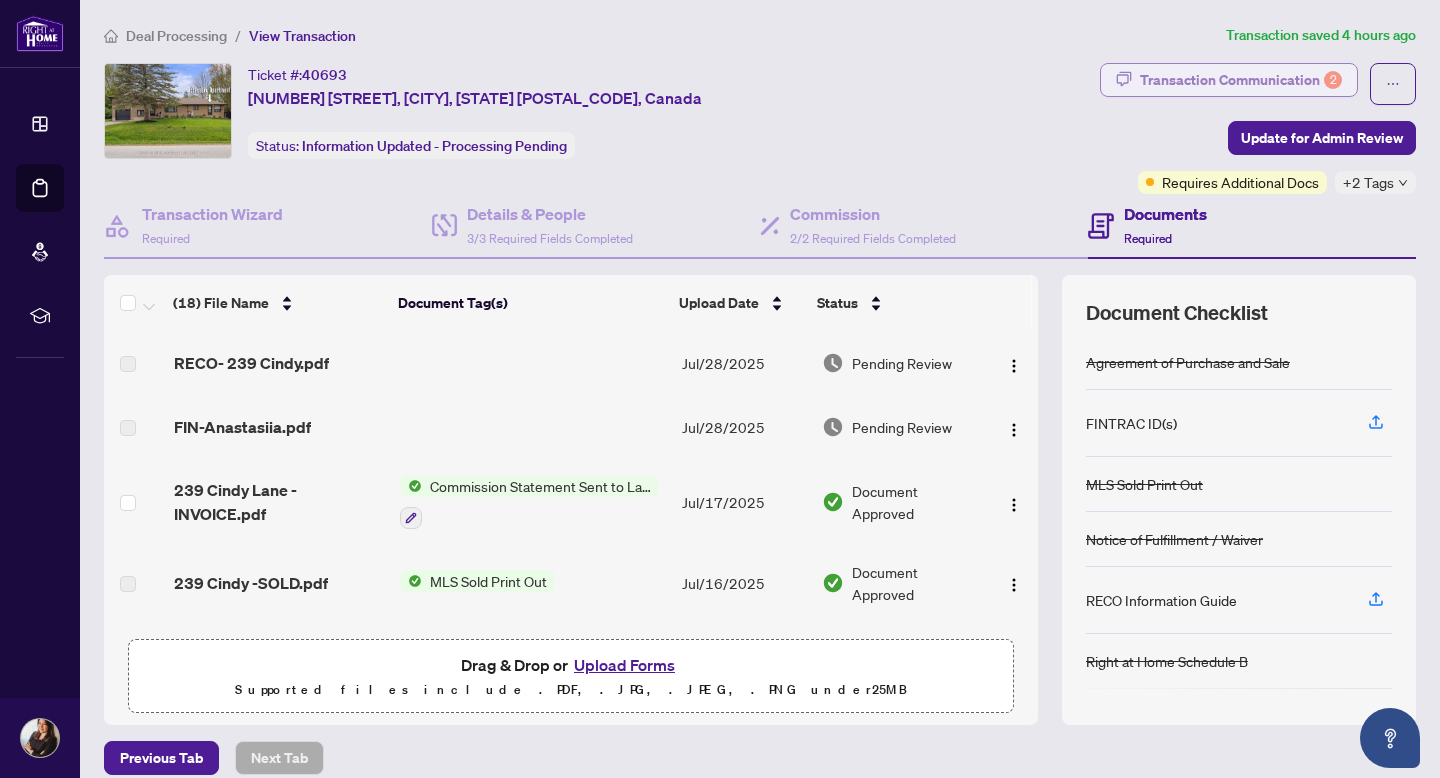 click on "Transaction Communication 2" at bounding box center (1241, 80) 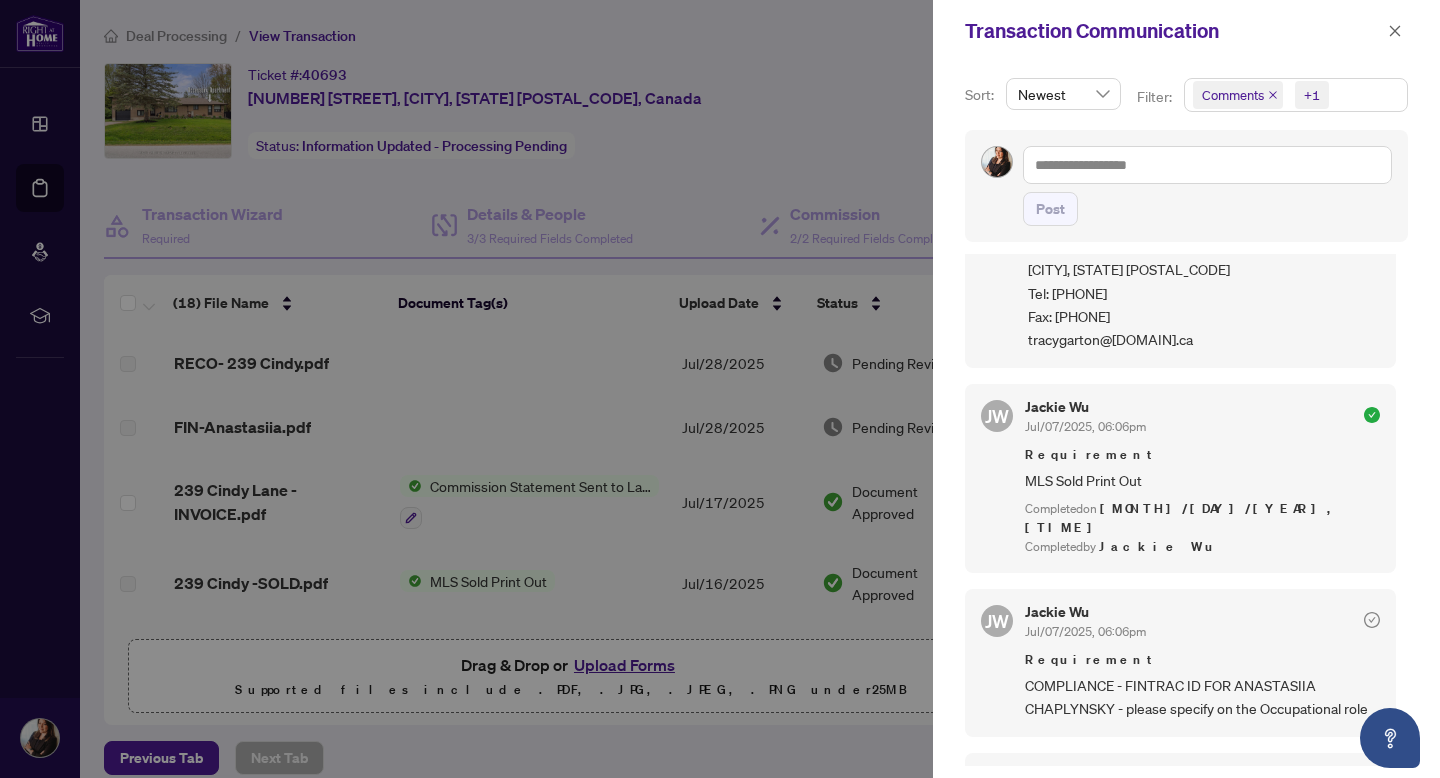 scroll, scrollTop: 0, scrollLeft: 0, axis: both 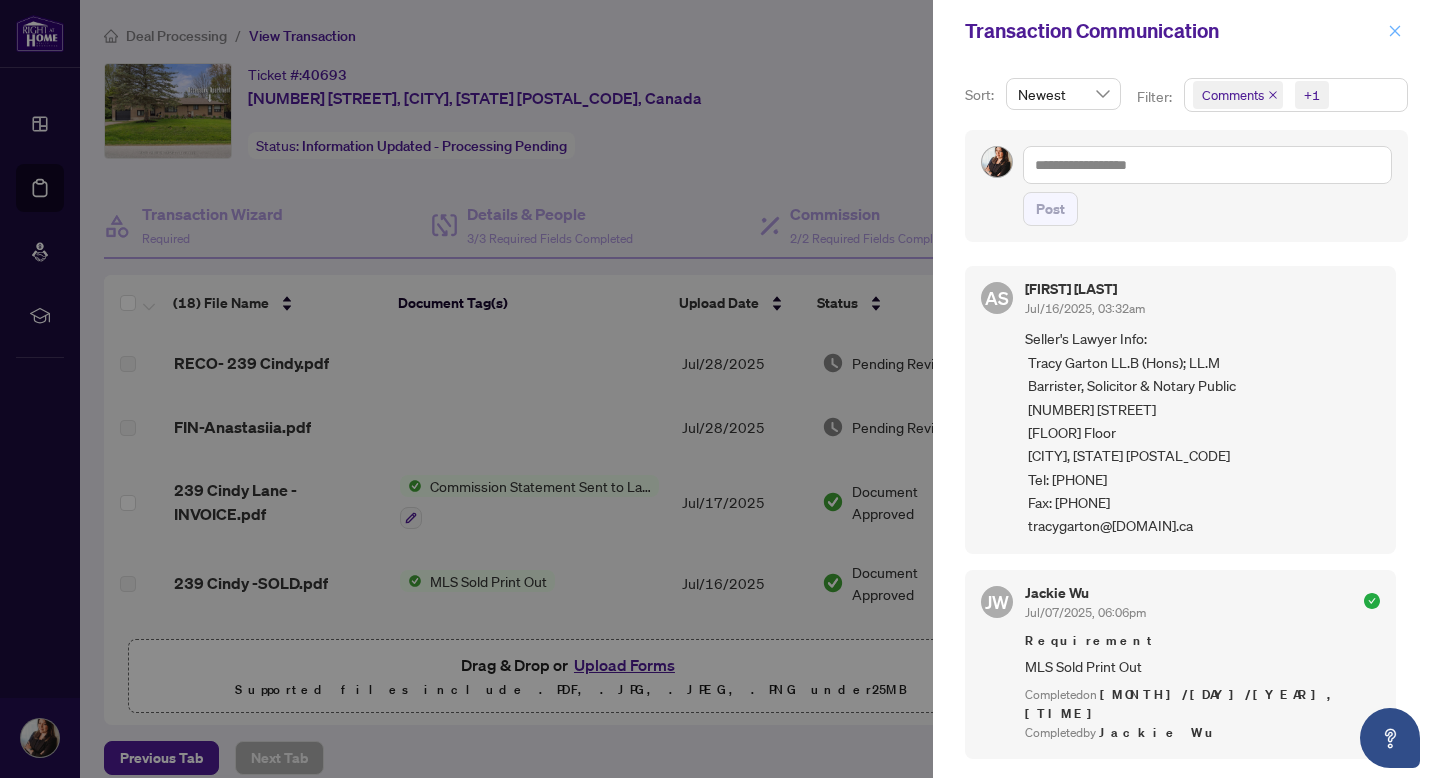 click 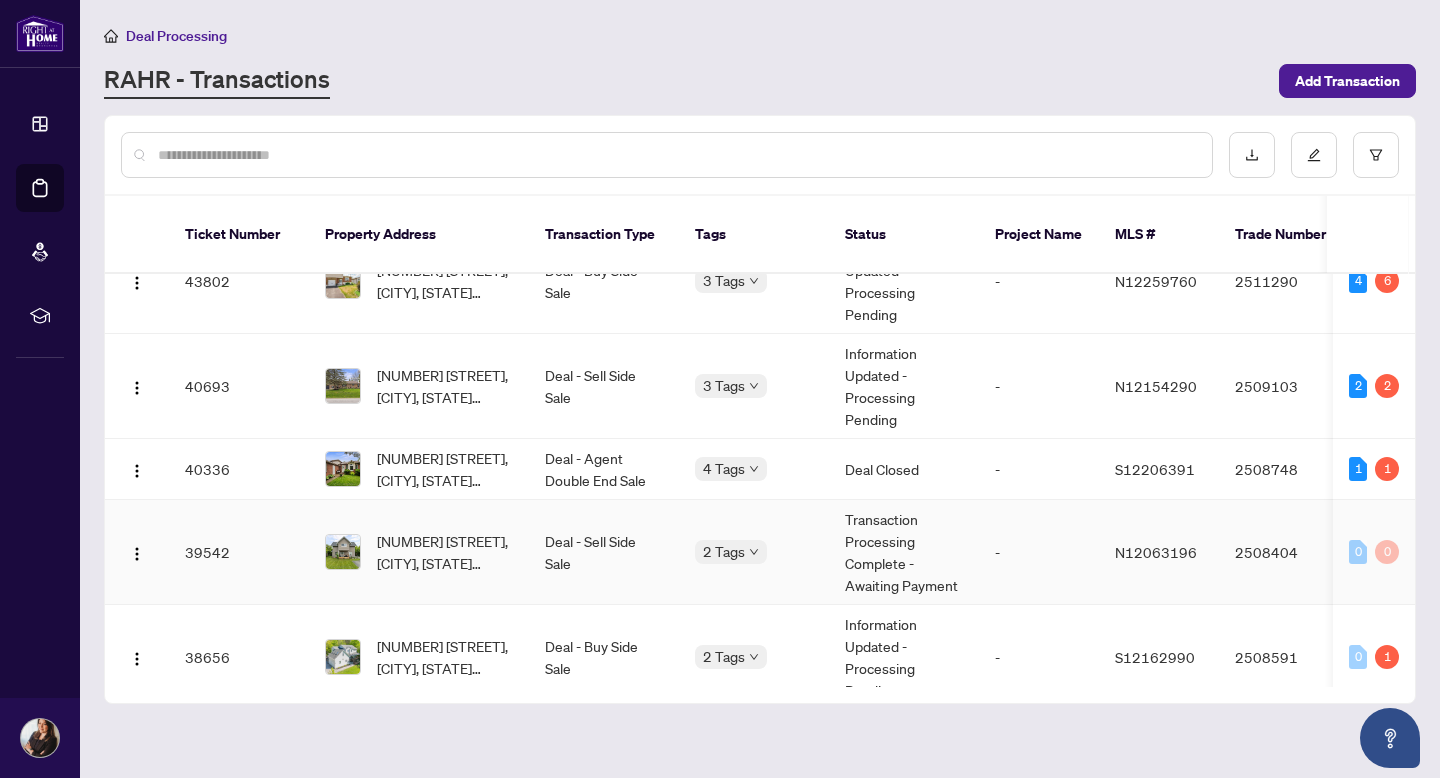 scroll, scrollTop: 108, scrollLeft: 0, axis: vertical 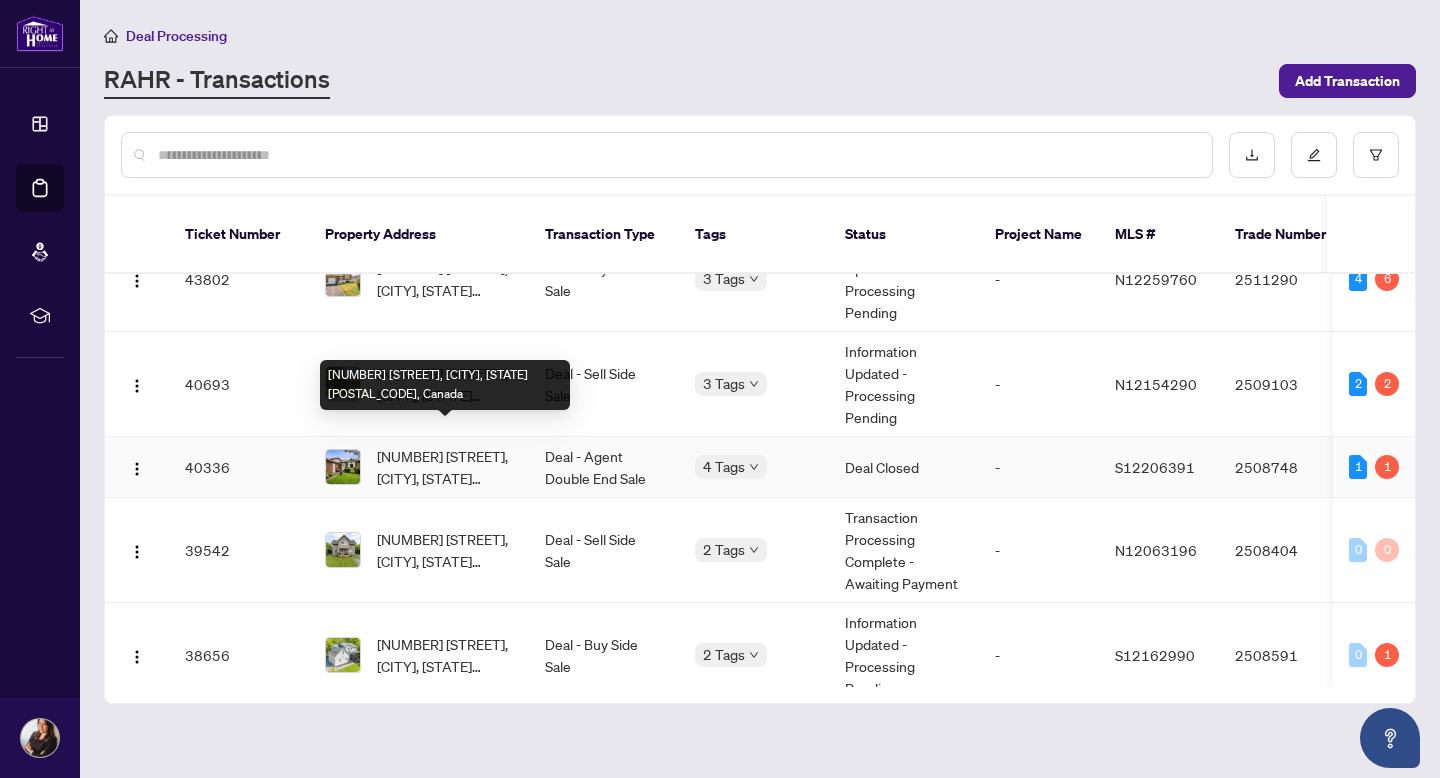 click on "[NUMBER] [STREET], [CITY], [STATE] [POSTAL_CODE], Canada" at bounding box center (445, 467) 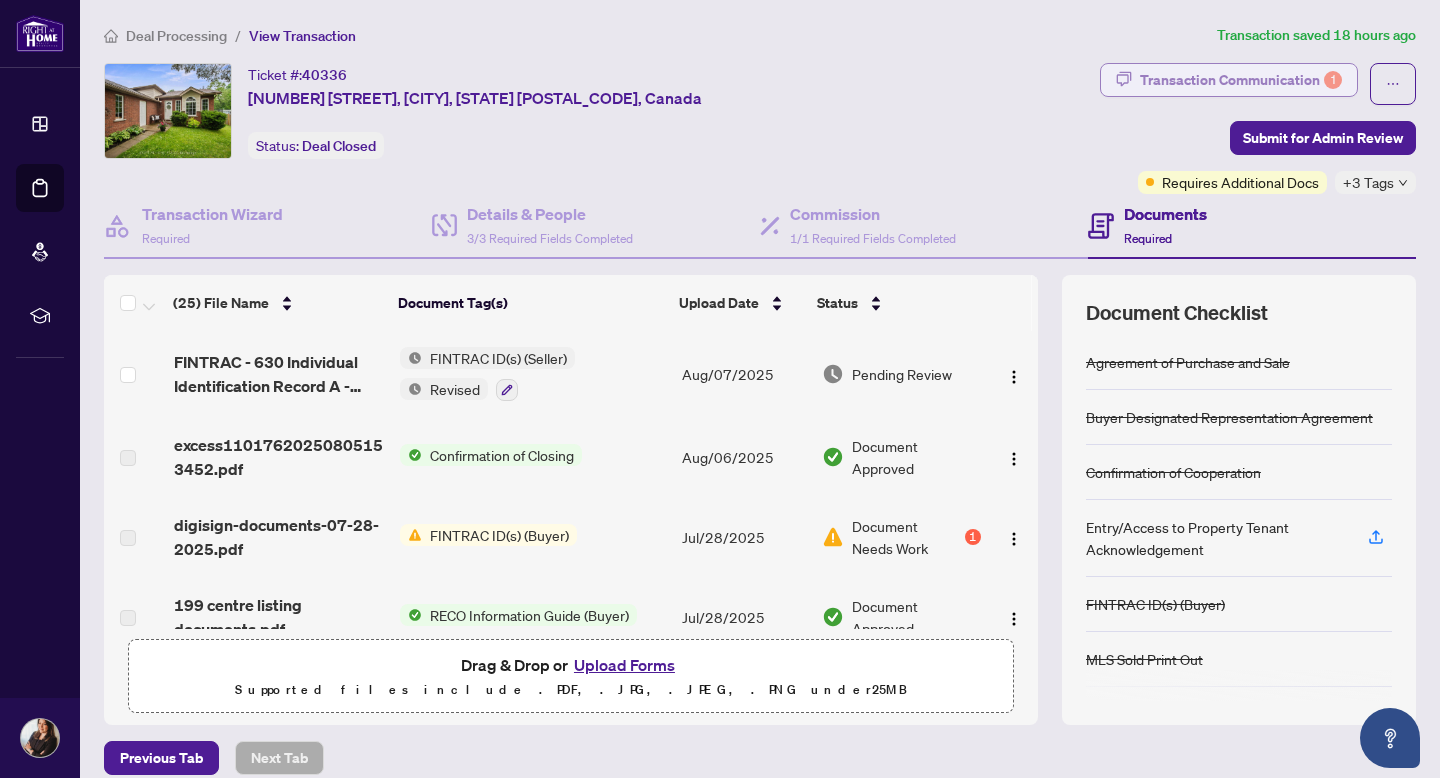 click on "Transaction Communication 1" at bounding box center [1241, 80] 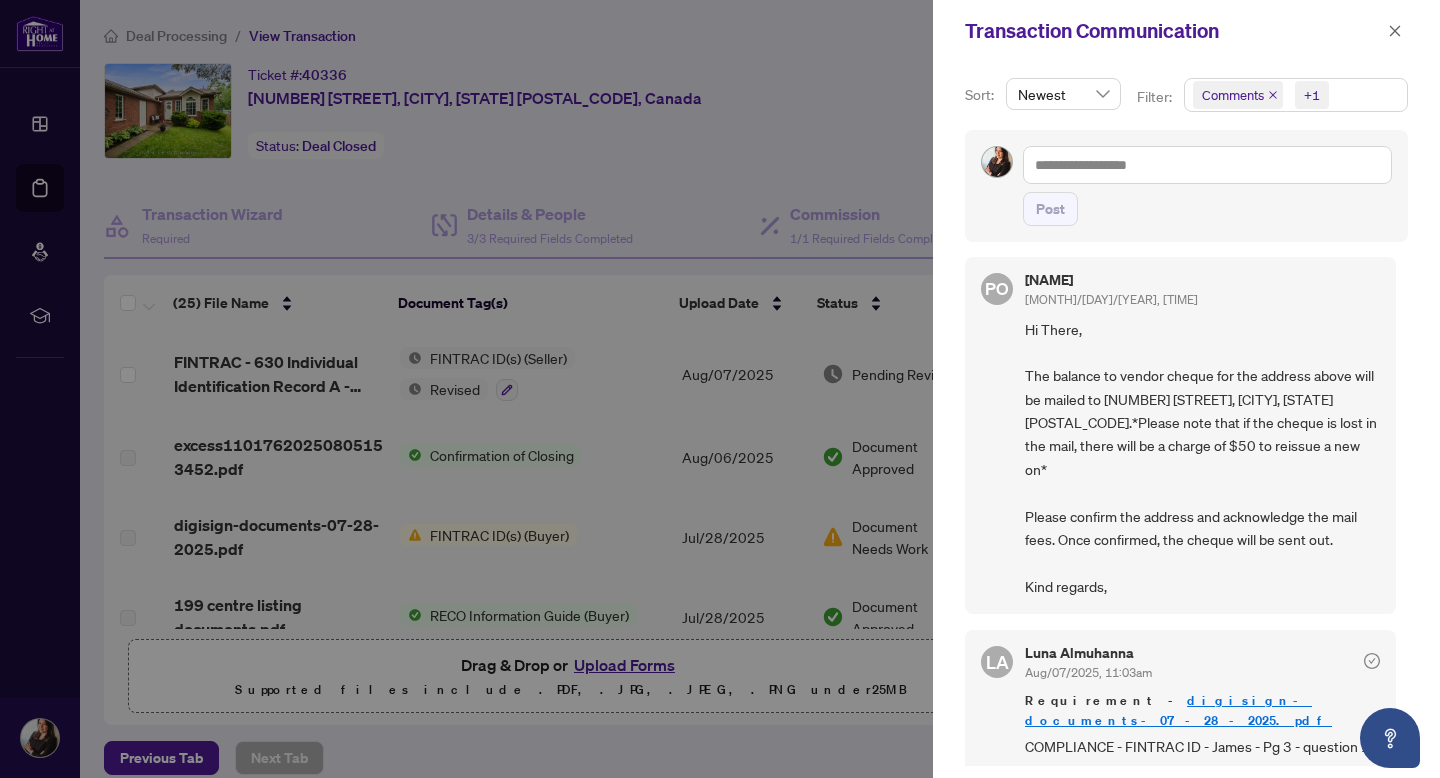 scroll, scrollTop: 0, scrollLeft: 0, axis: both 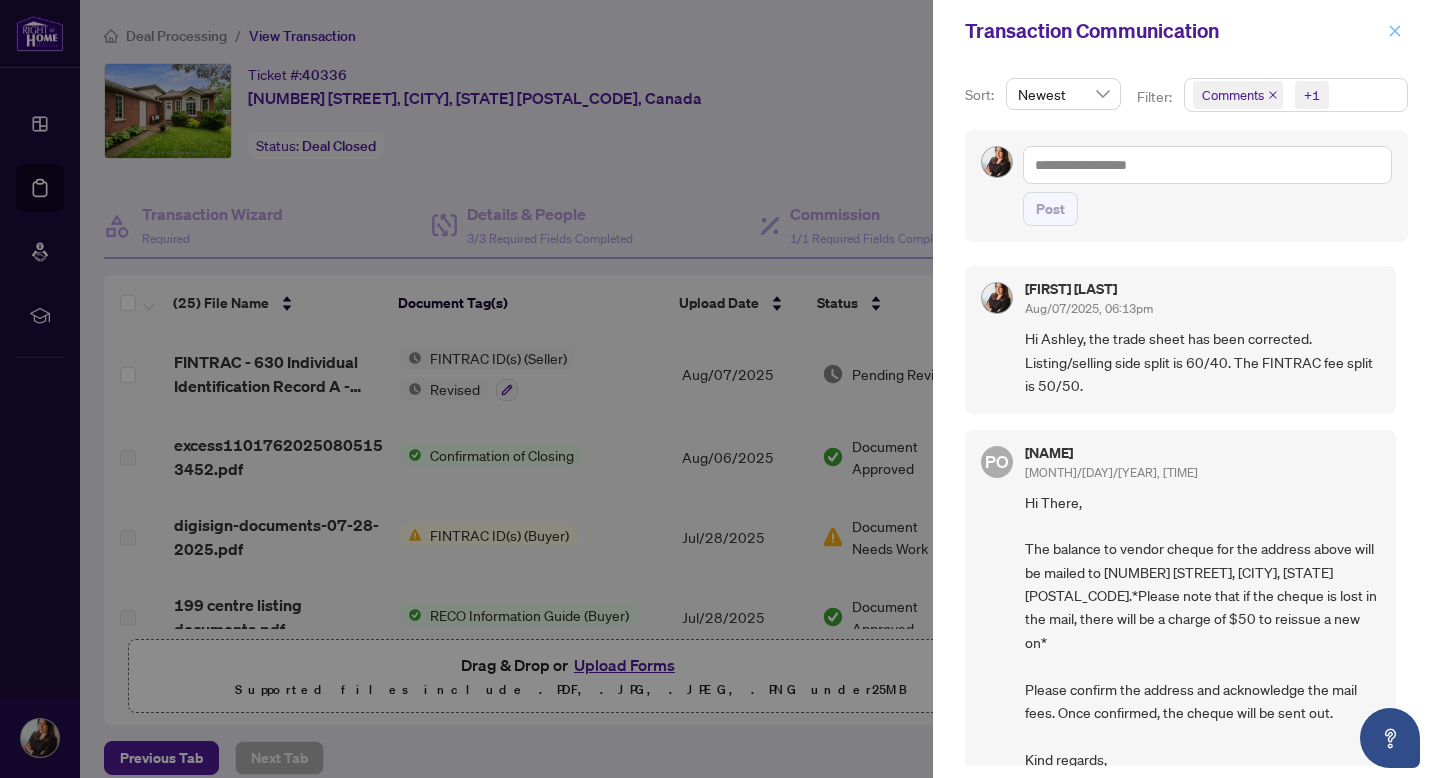 click 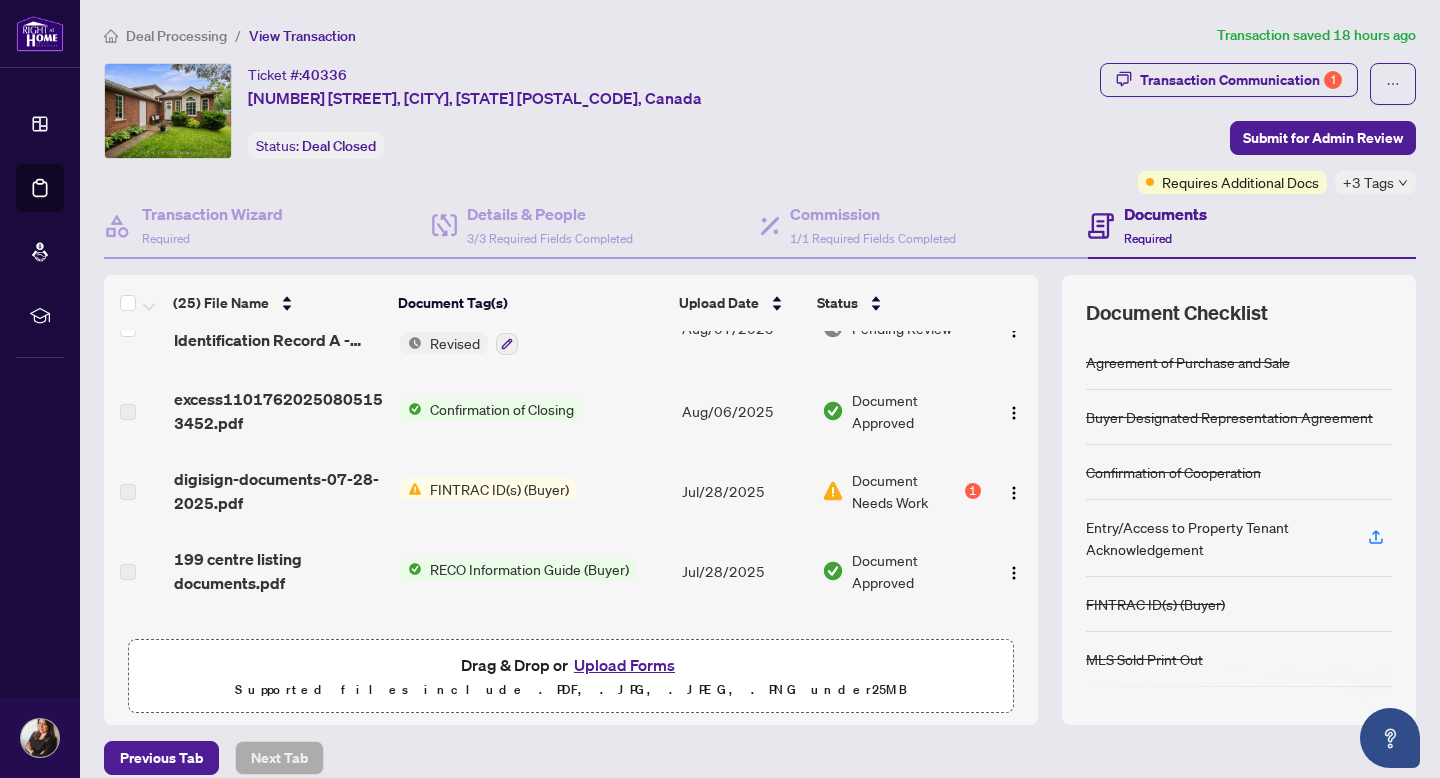 scroll, scrollTop: 0, scrollLeft: 0, axis: both 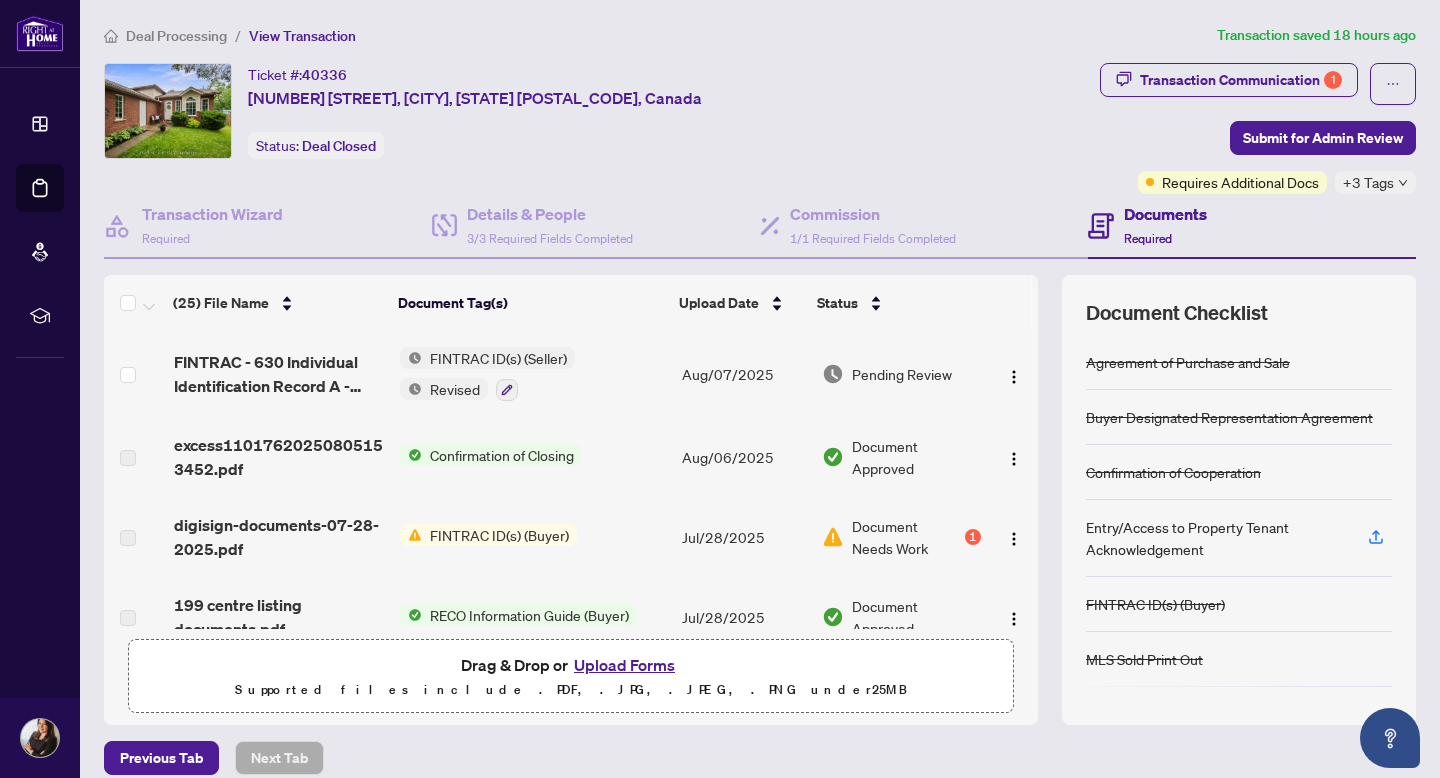 click on "Confirmation of Closing" at bounding box center (502, 455) 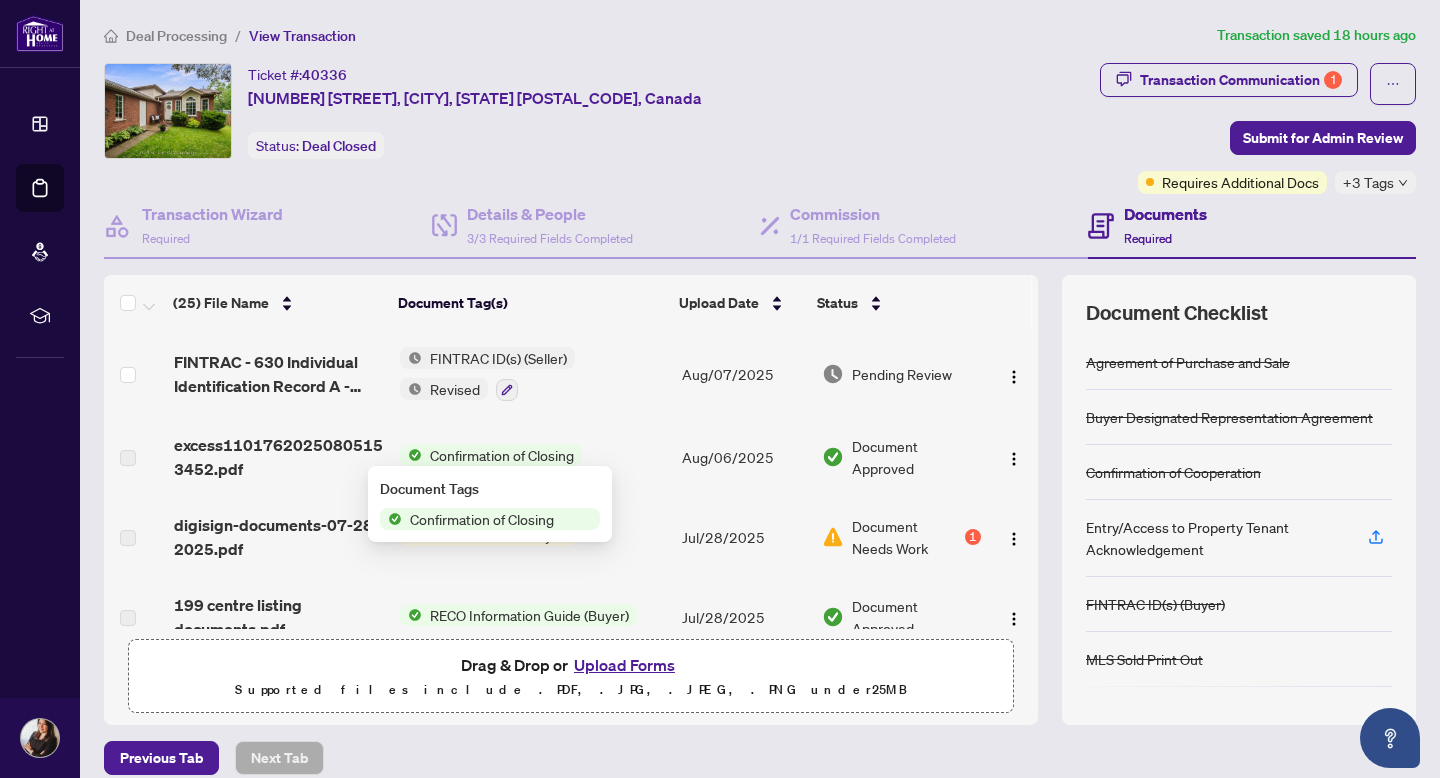click on "Confirmation of Closing" at bounding box center [502, 455] 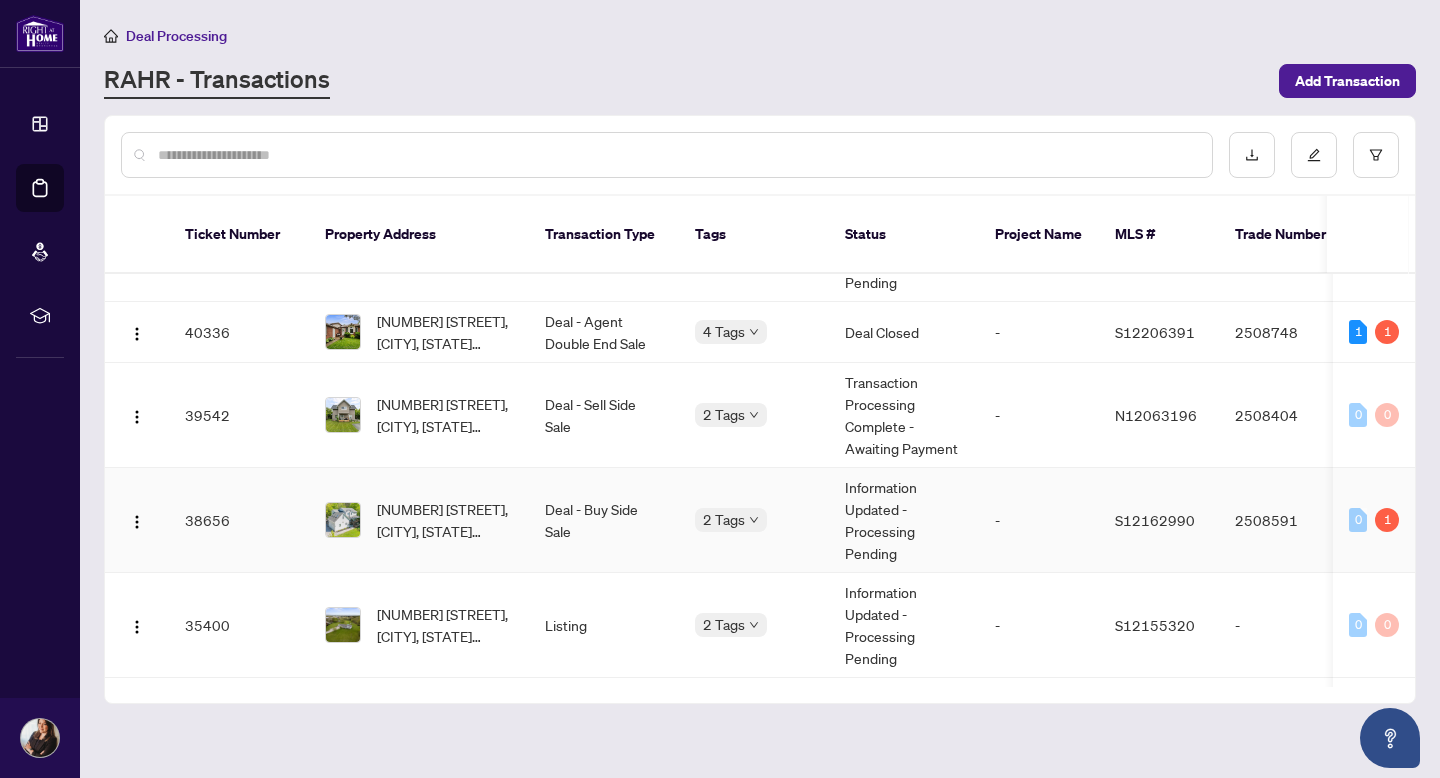 scroll, scrollTop: 254, scrollLeft: 0, axis: vertical 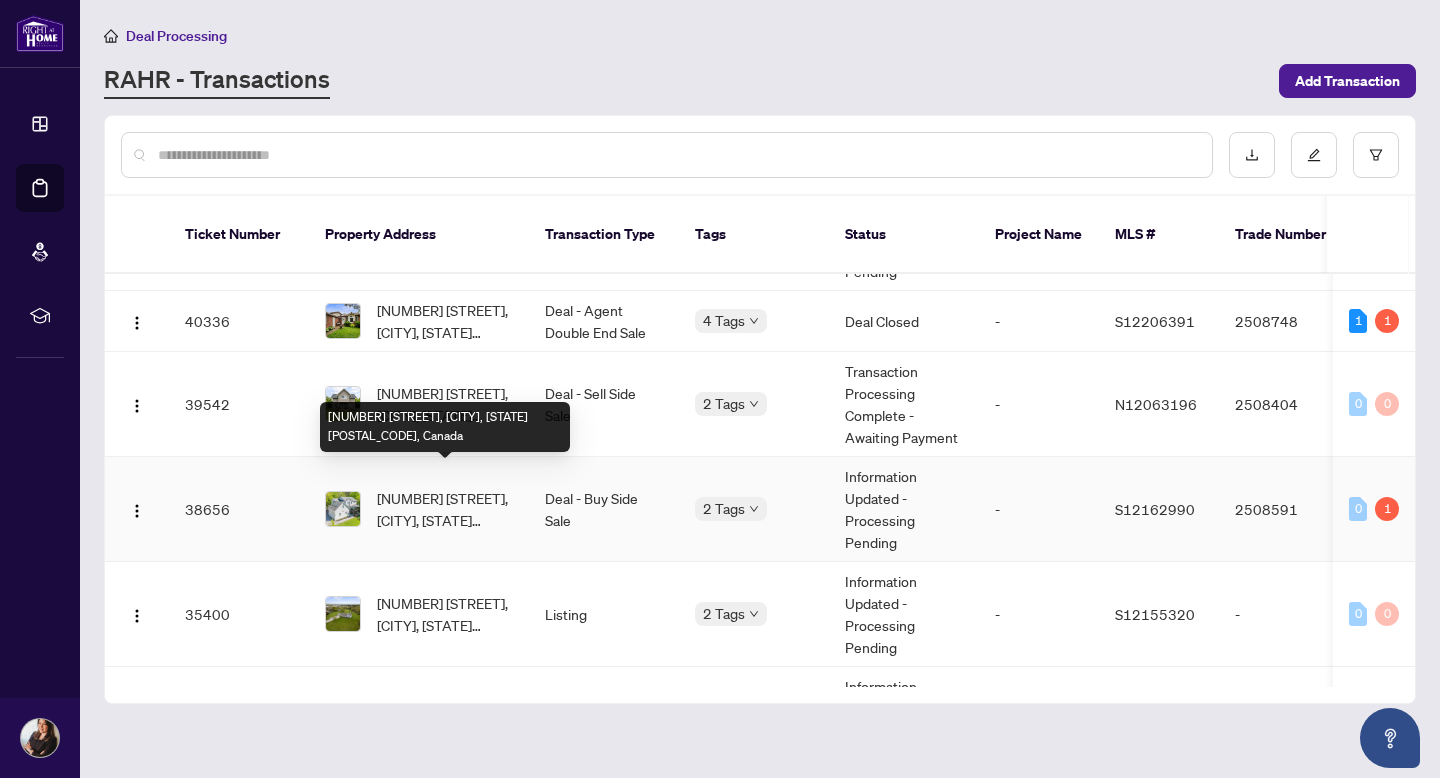 click on "[NUMBER] [STREET], [CITY], [STATE] [POSTAL_CODE], Canada" at bounding box center (445, 509) 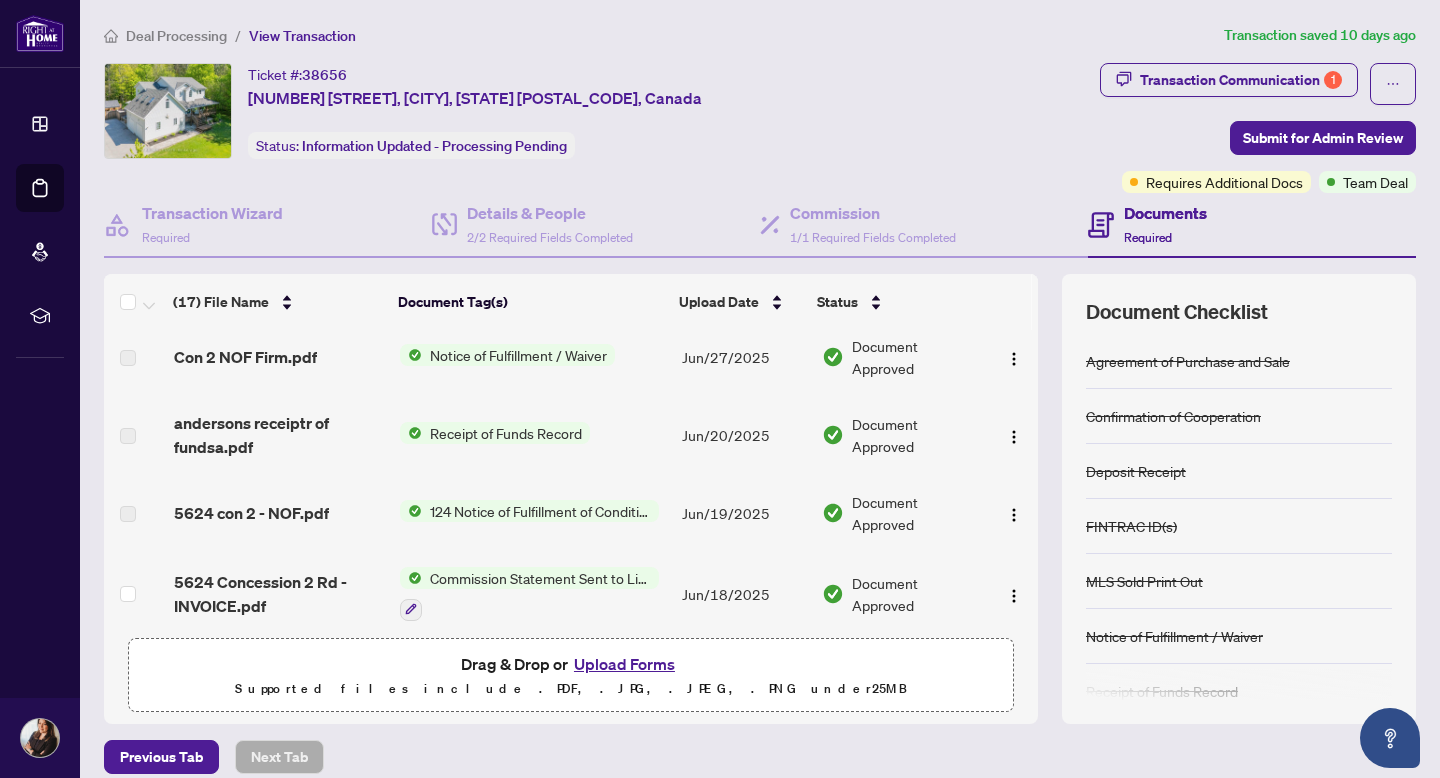 scroll, scrollTop: 0, scrollLeft: 0, axis: both 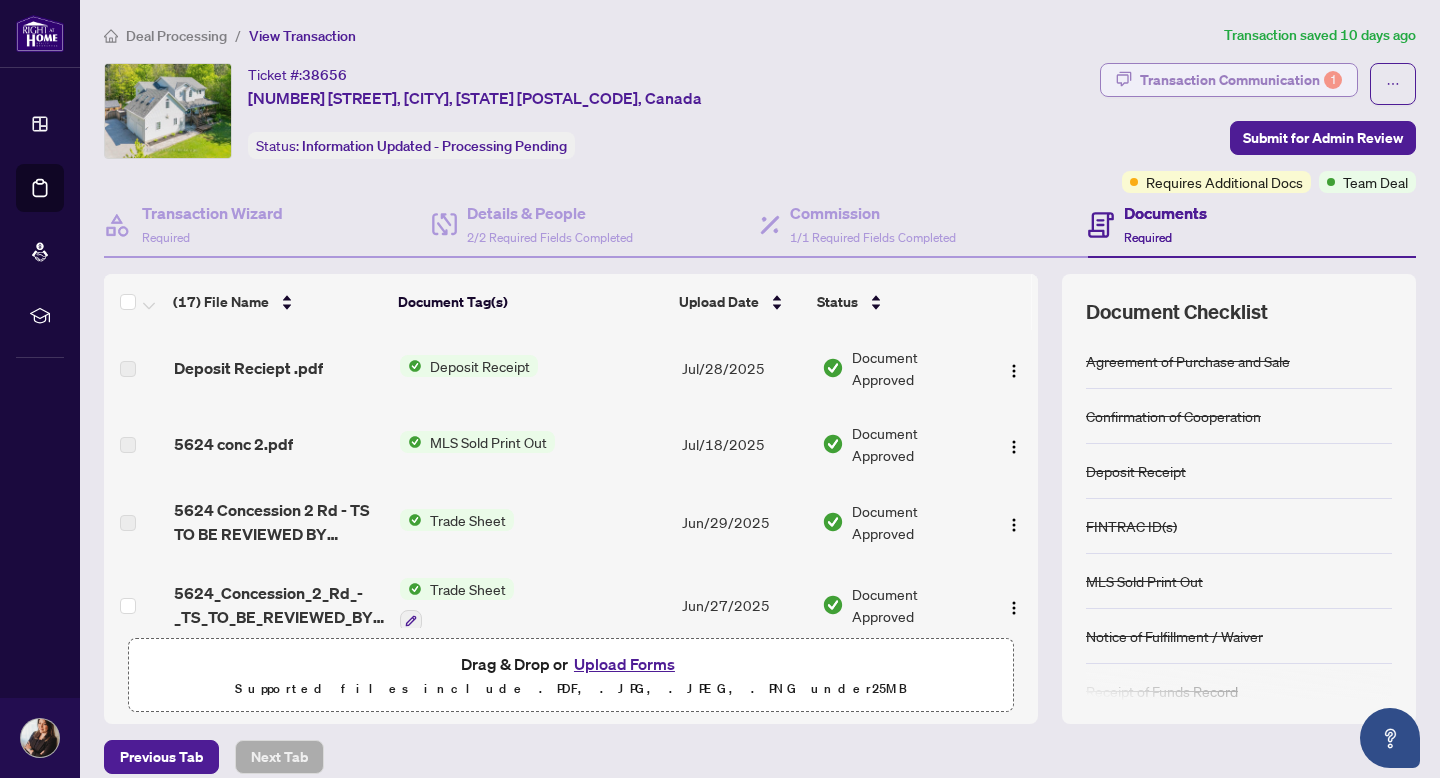 click on "Transaction Communication 1" at bounding box center [1241, 80] 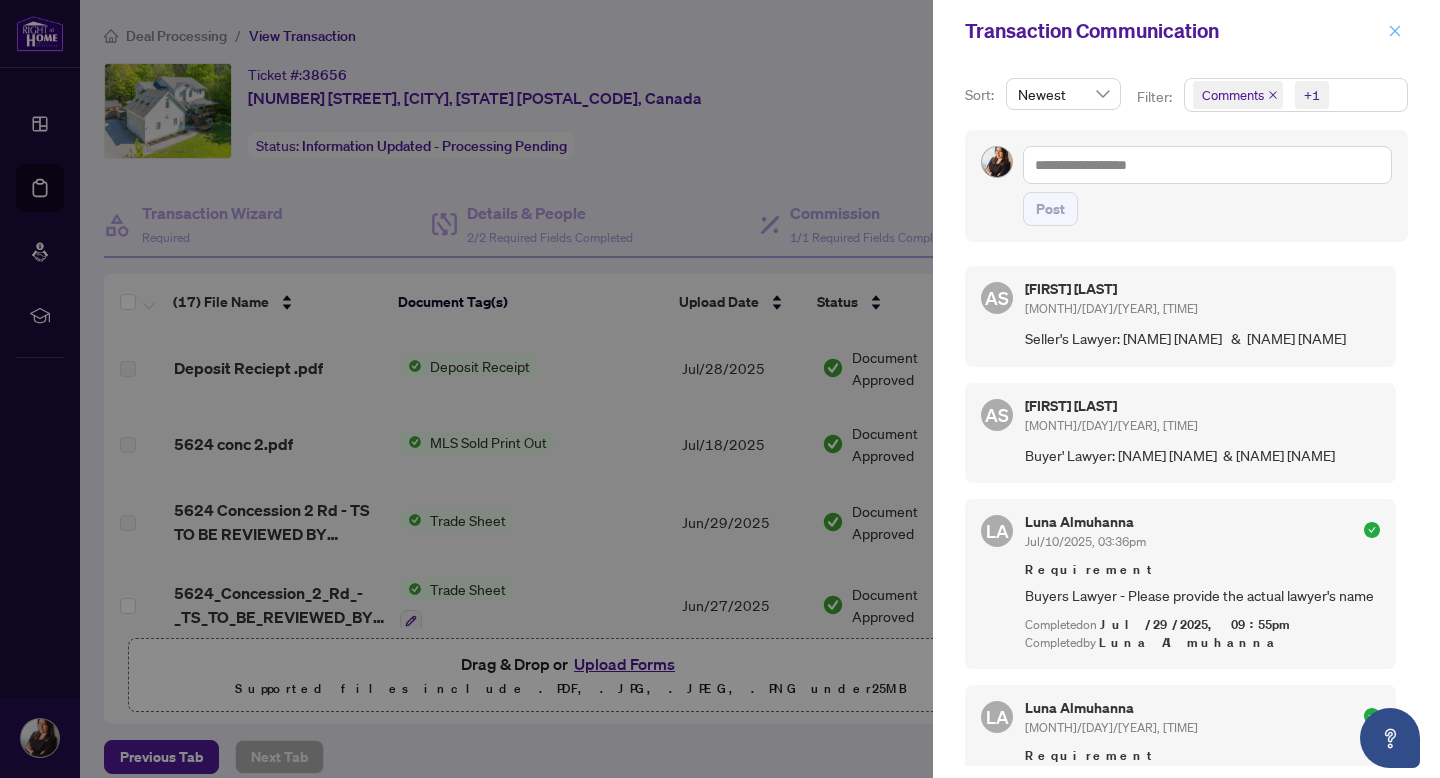 click 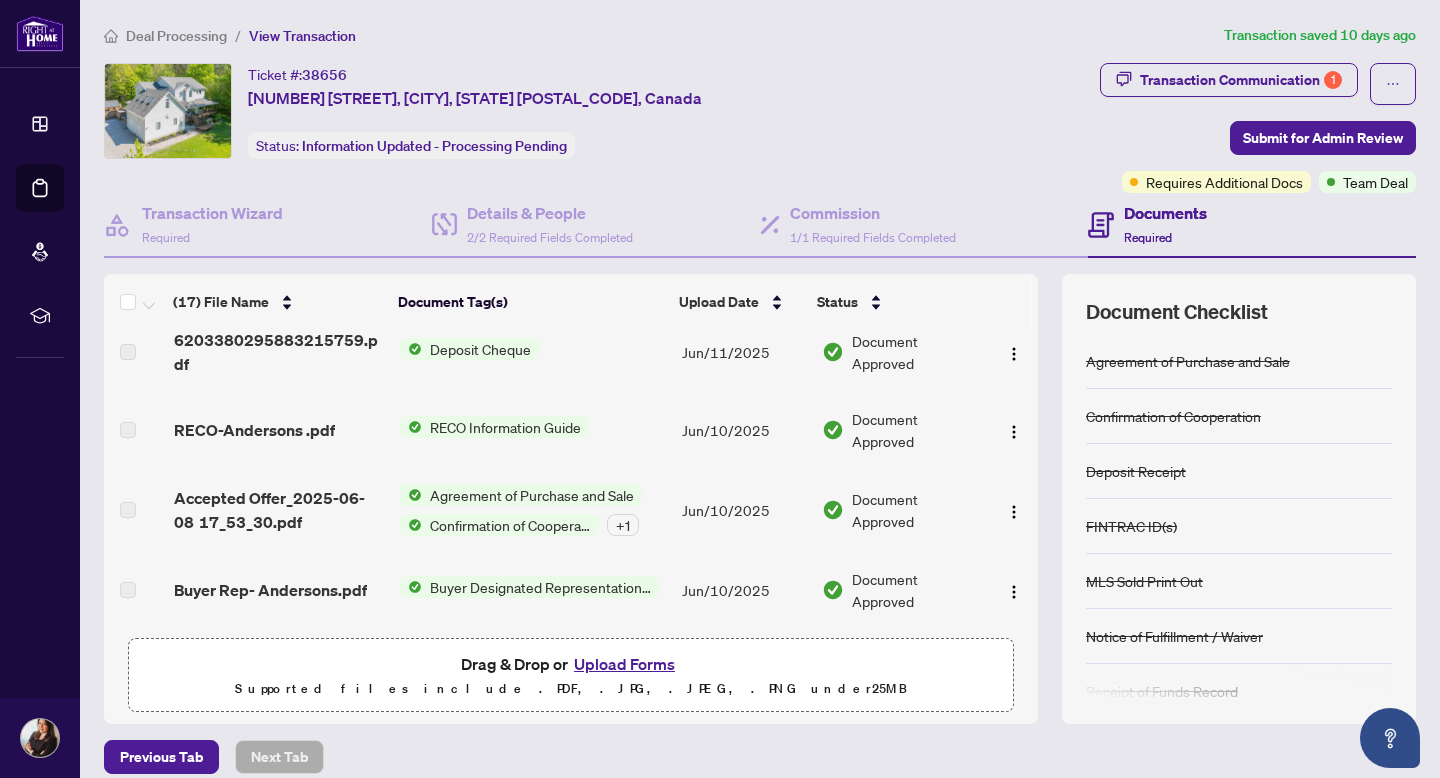 scroll, scrollTop: 1046, scrollLeft: 0, axis: vertical 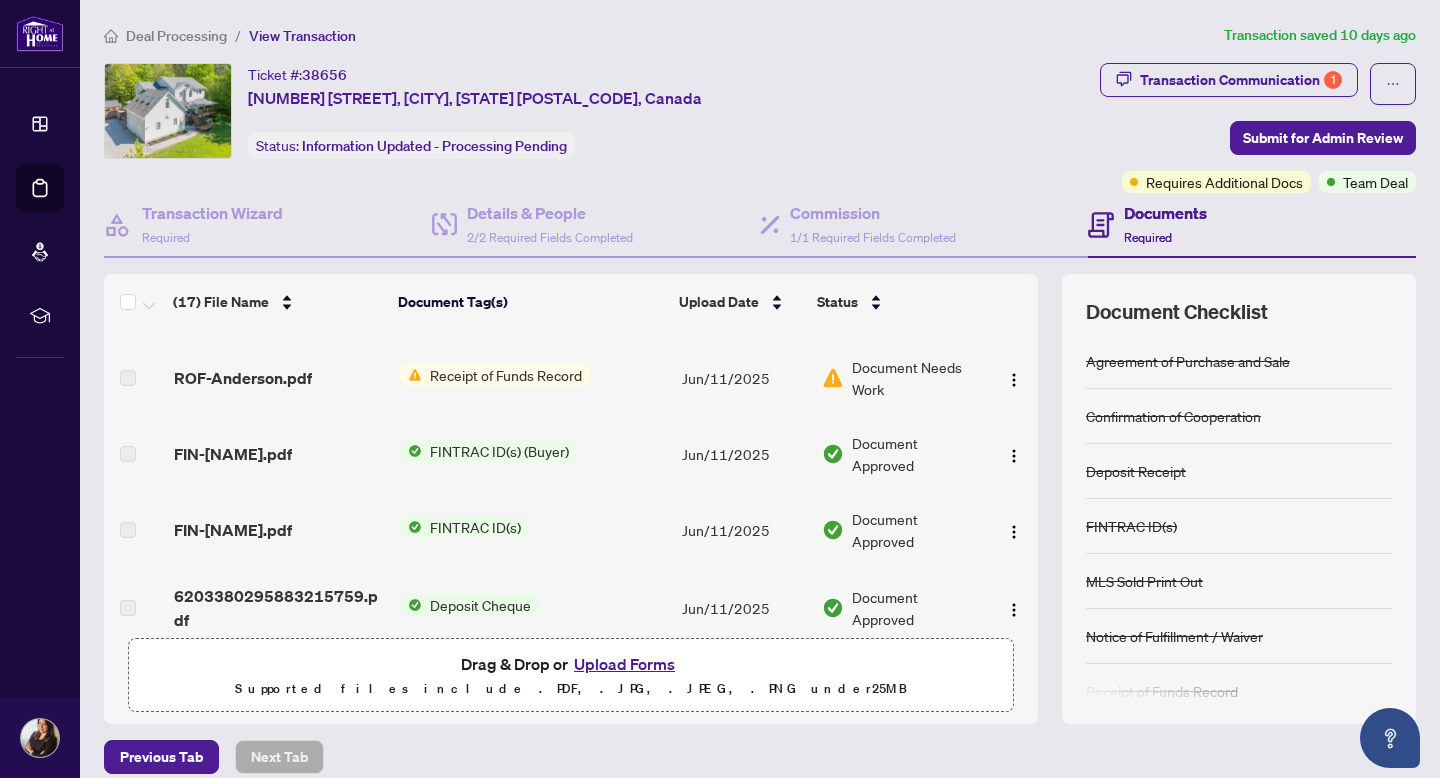 click on "Document Needs Work" at bounding box center (916, 378) 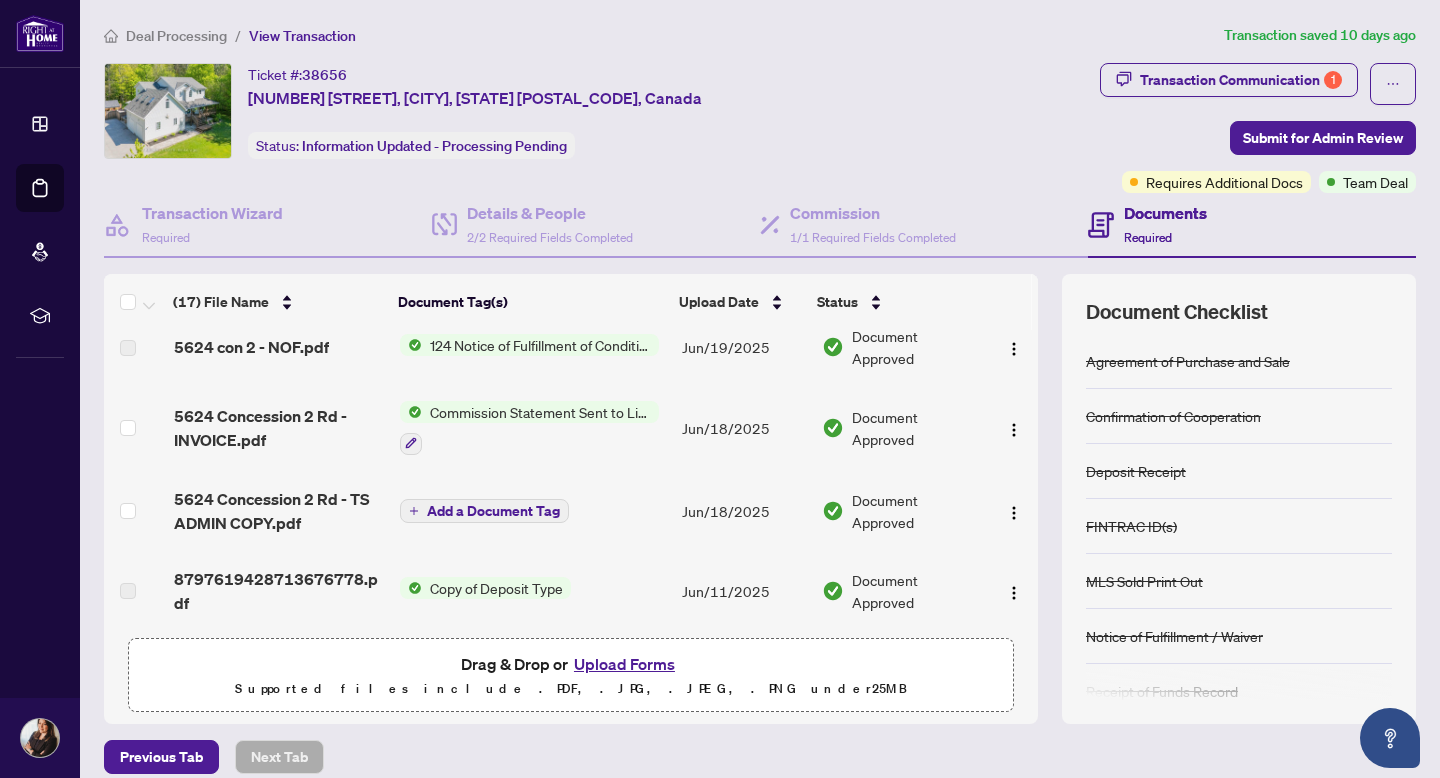 scroll, scrollTop: 0, scrollLeft: 0, axis: both 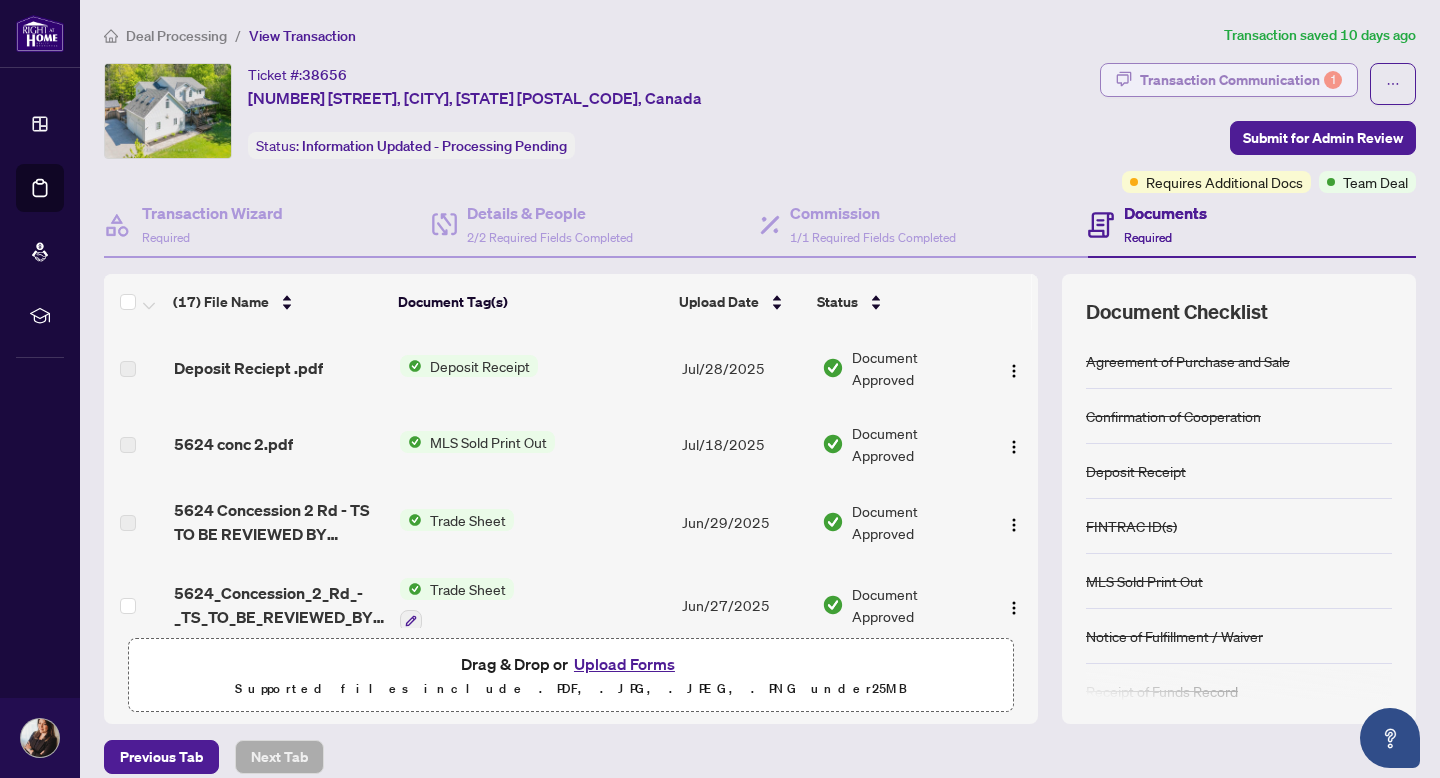 click on "Transaction Communication 1" at bounding box center [1241, 80] 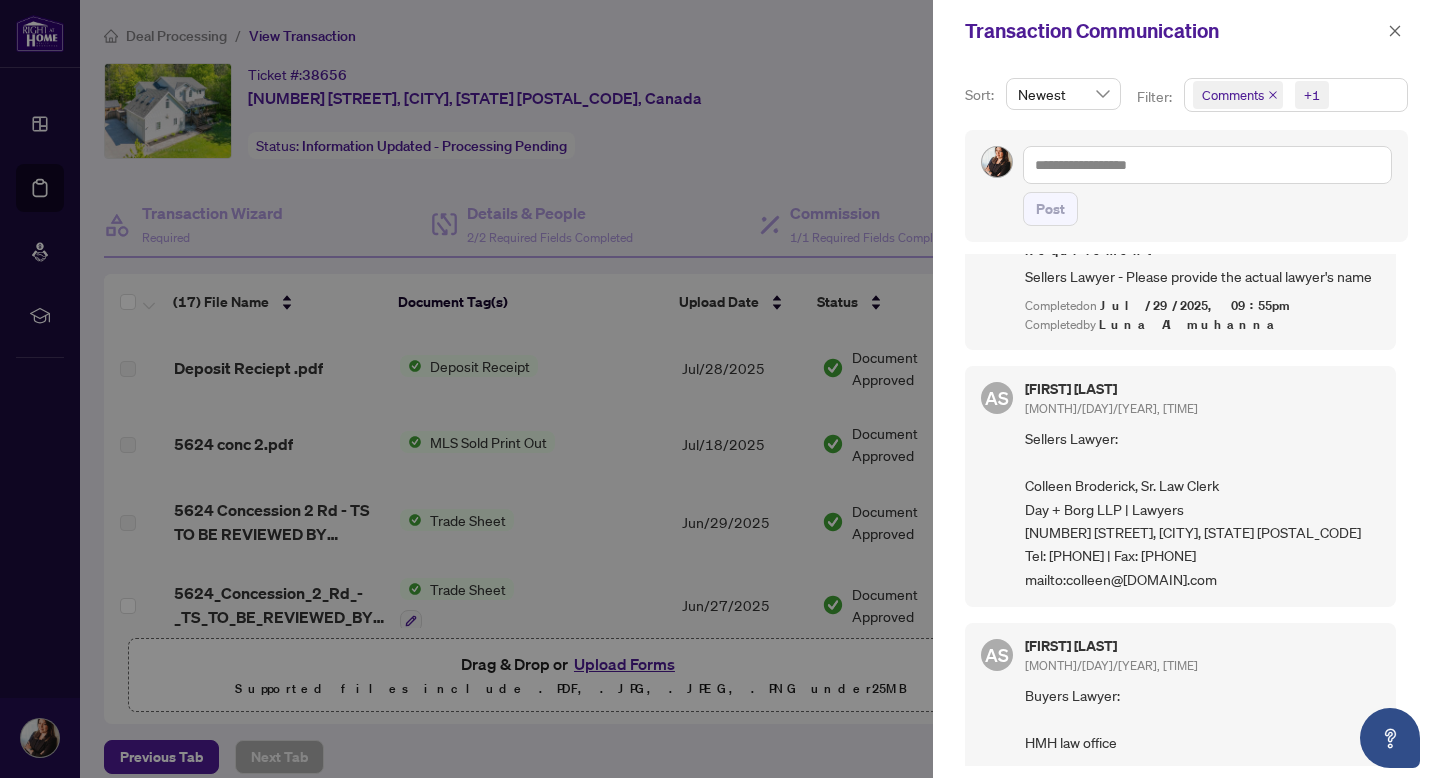 scroll, scrollTop: 0, scrollLeft: 0, axis: both 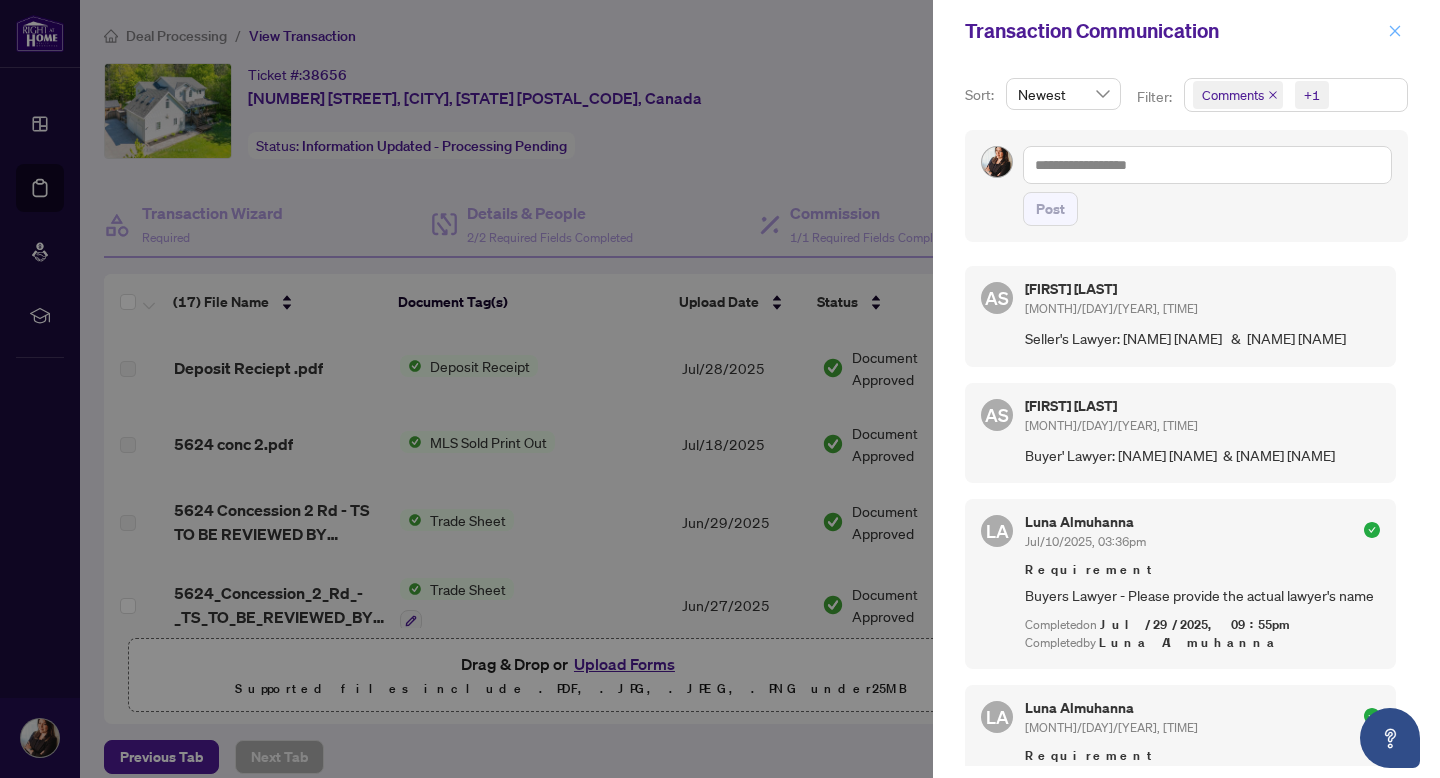click 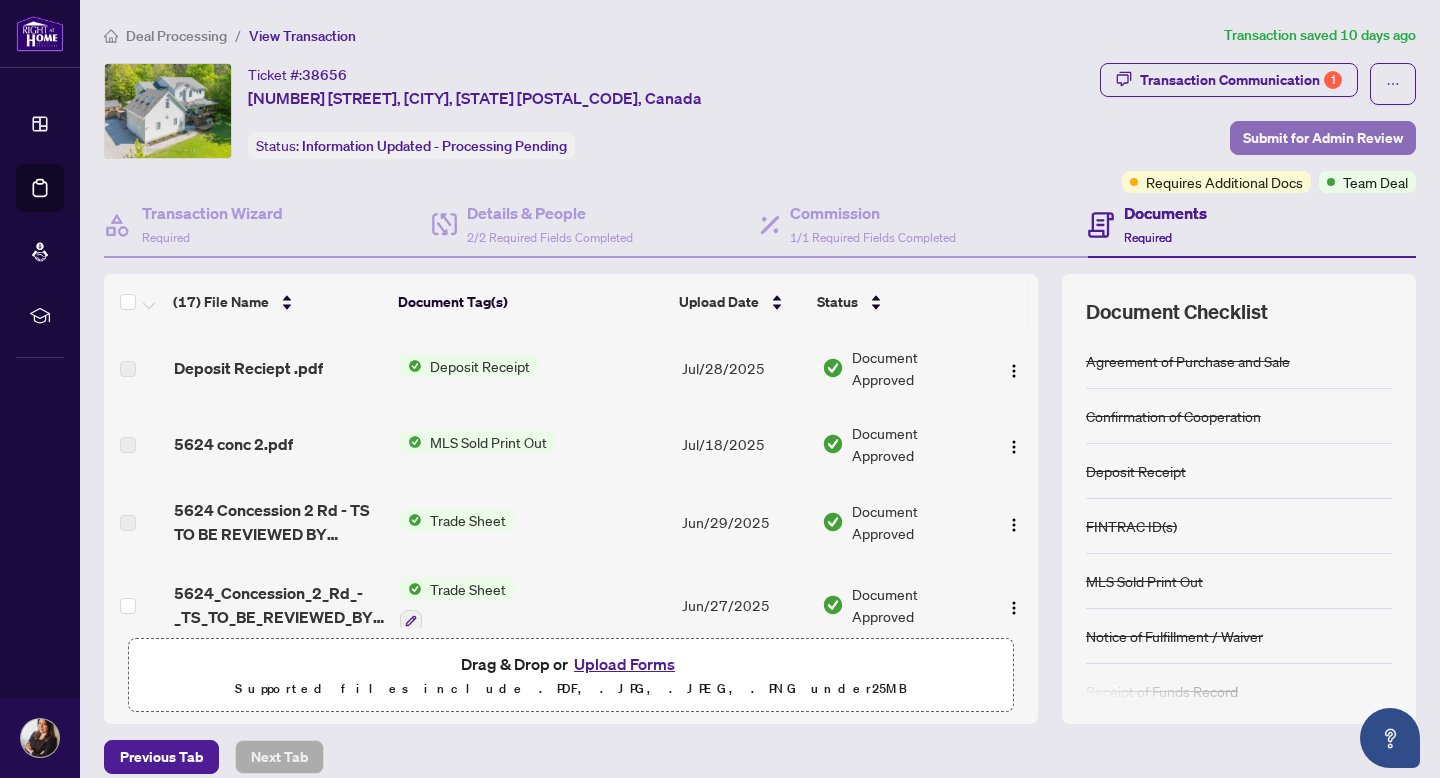click on "Submit for Admin Review" at bounding box center (1323, 138) 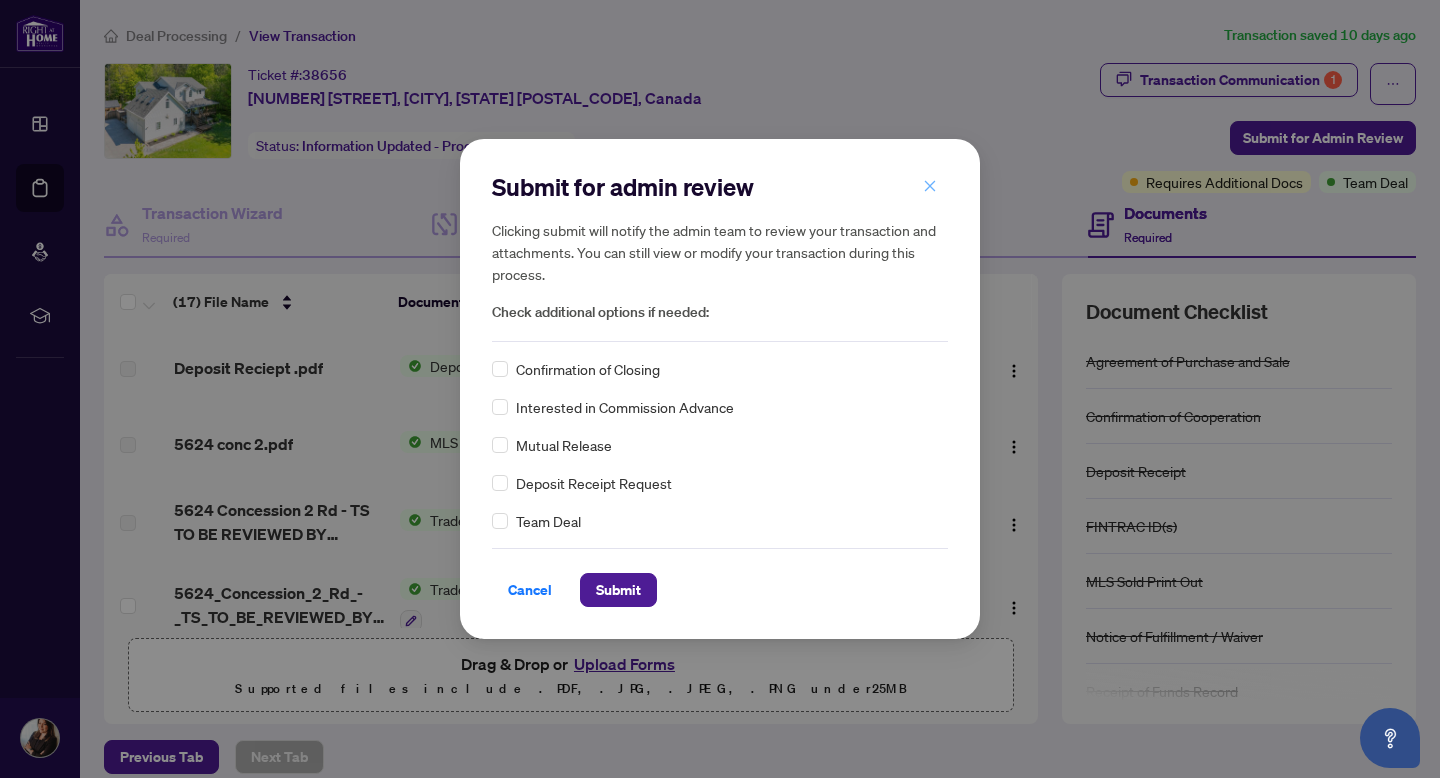 click 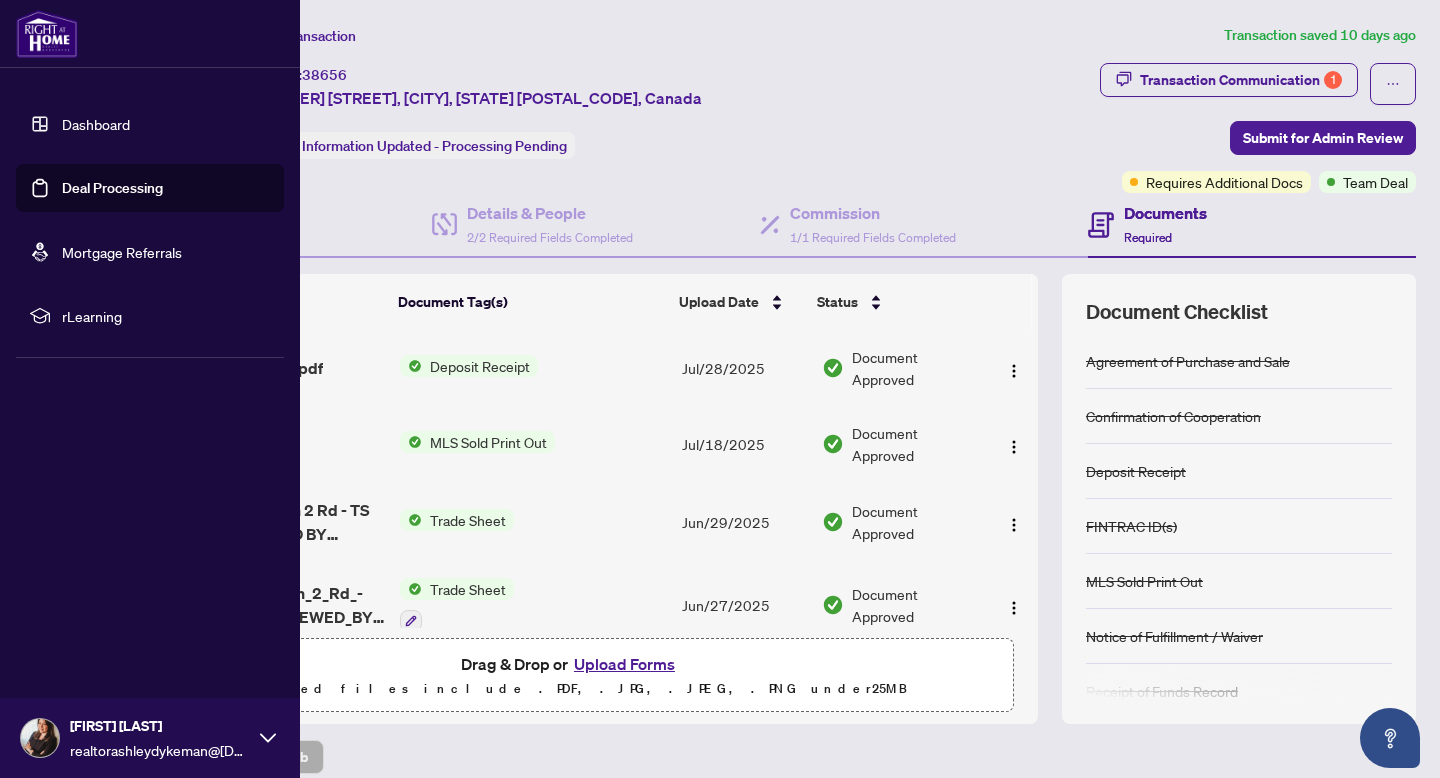 click on "Dashboard" at bounding box center (96, 124) 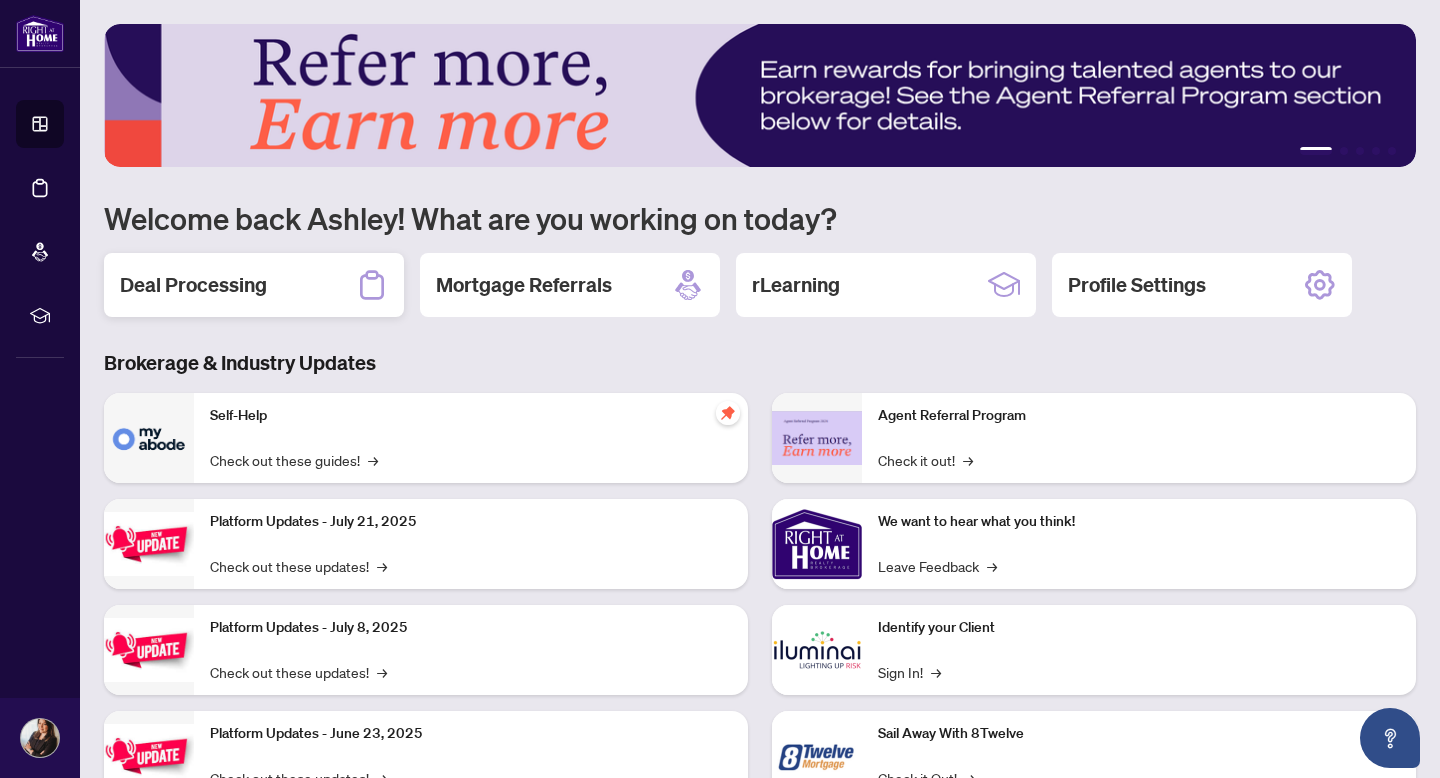 click on "Deal Processing" at bounding box center (254, 285) 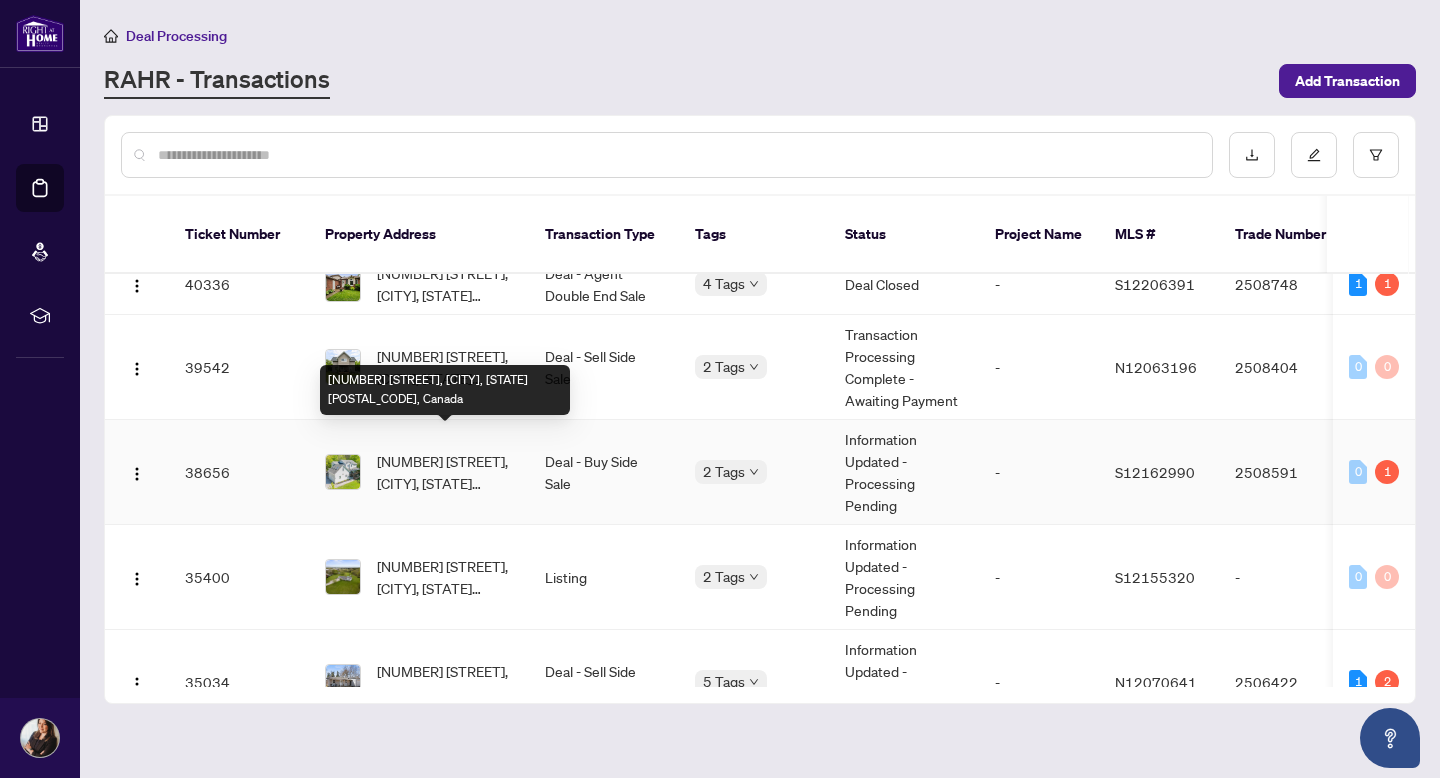 scroll, scrollTop: 0, scrollLeft: 0, axis: both 